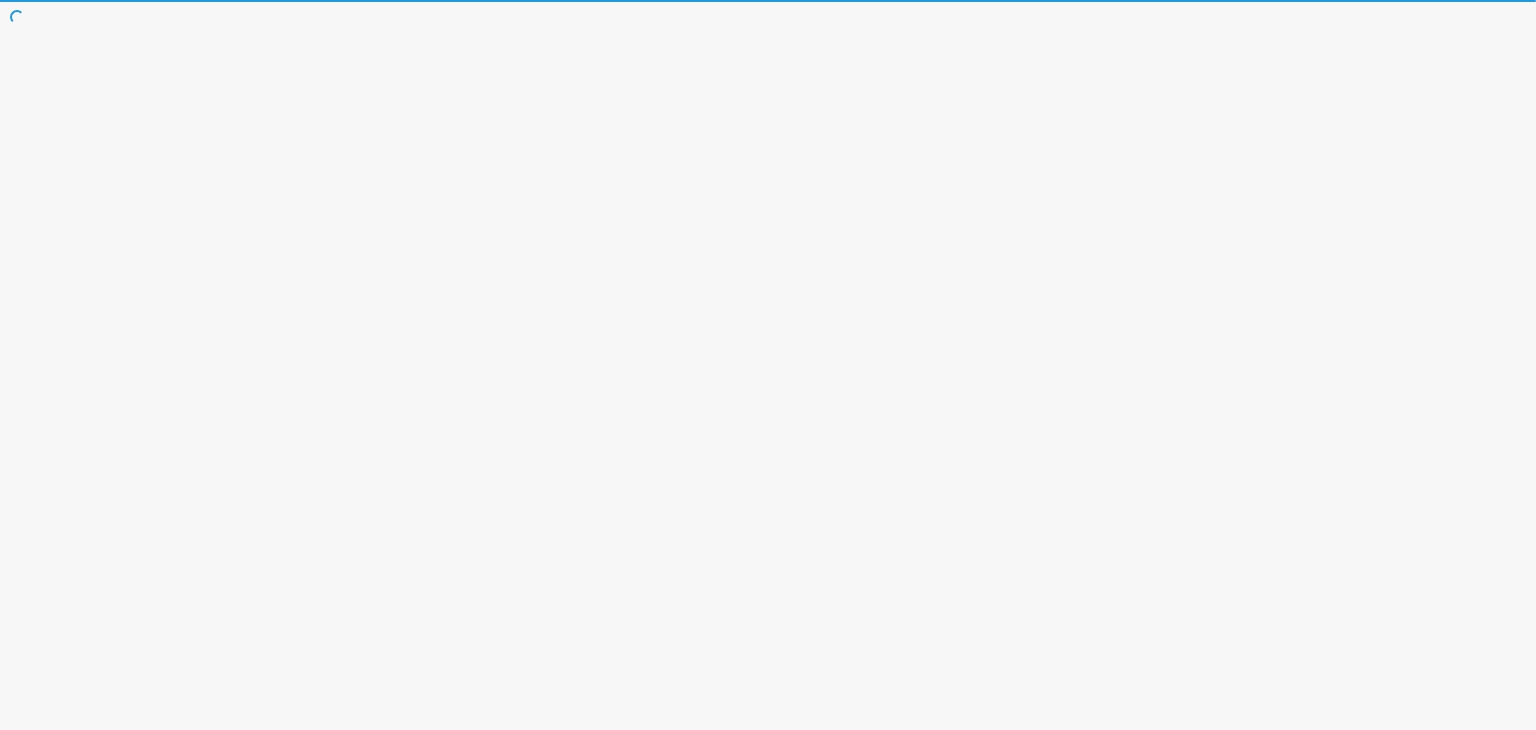 scroll, scrollTop: 0, scrollLeft: 0, axis: both 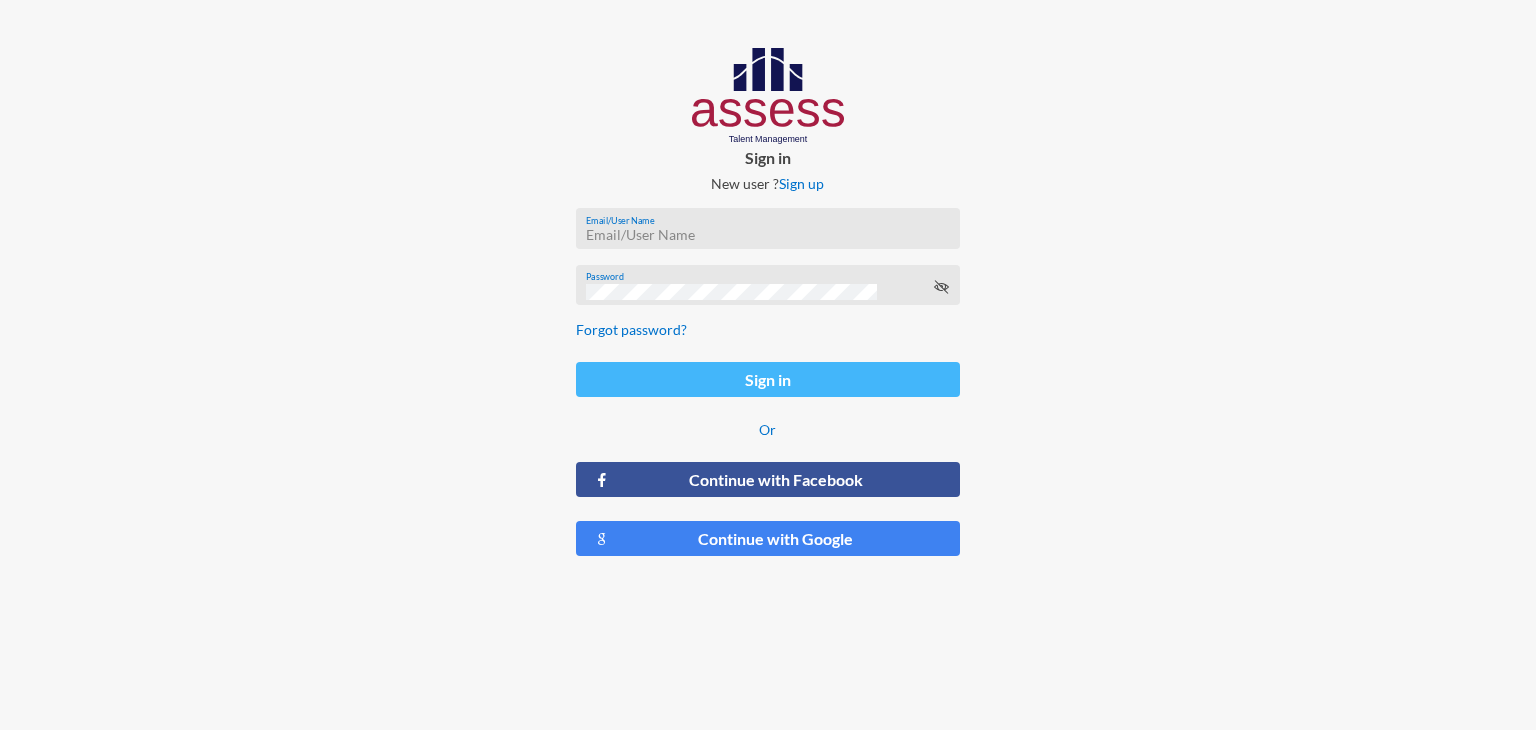 type on "SafaaHosni" 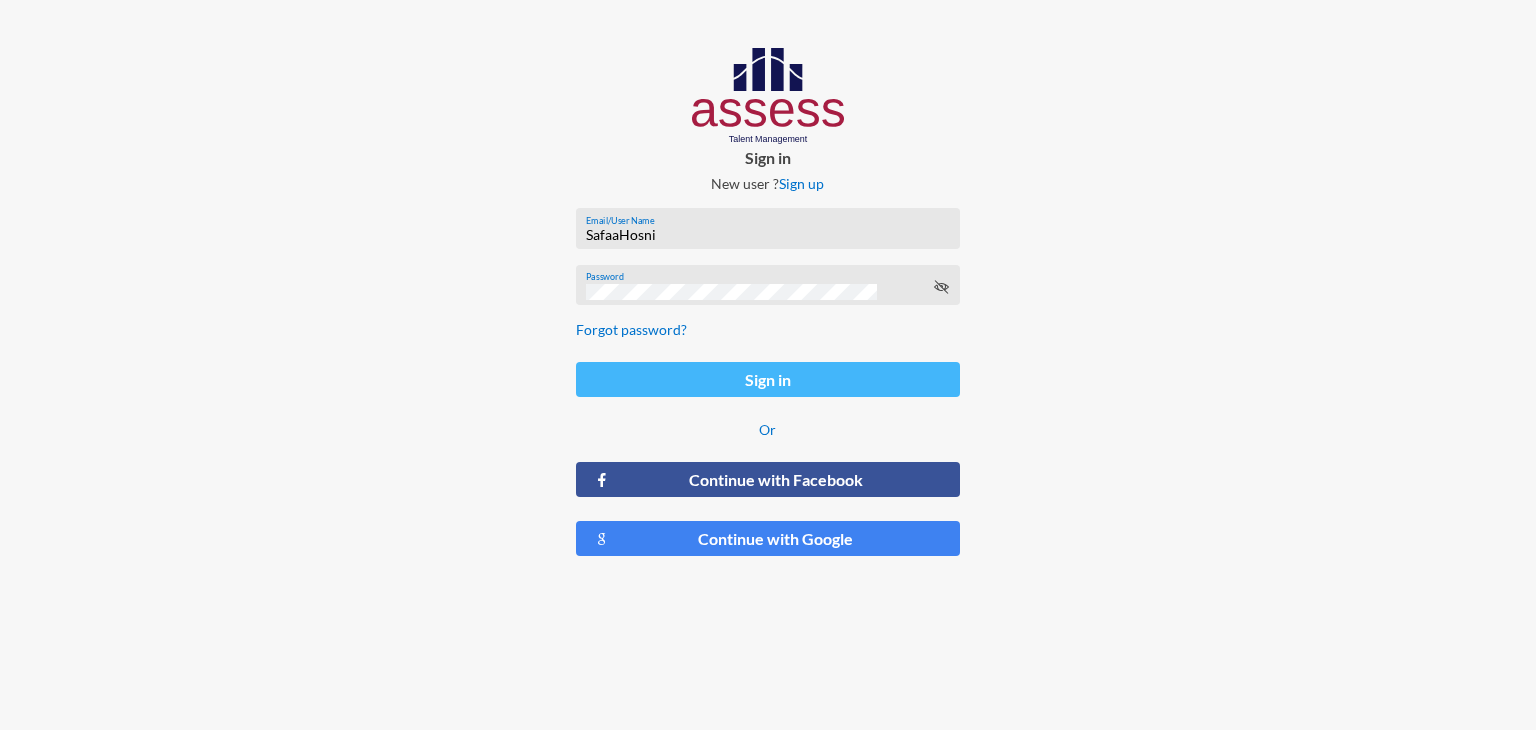 click on "Sign in" 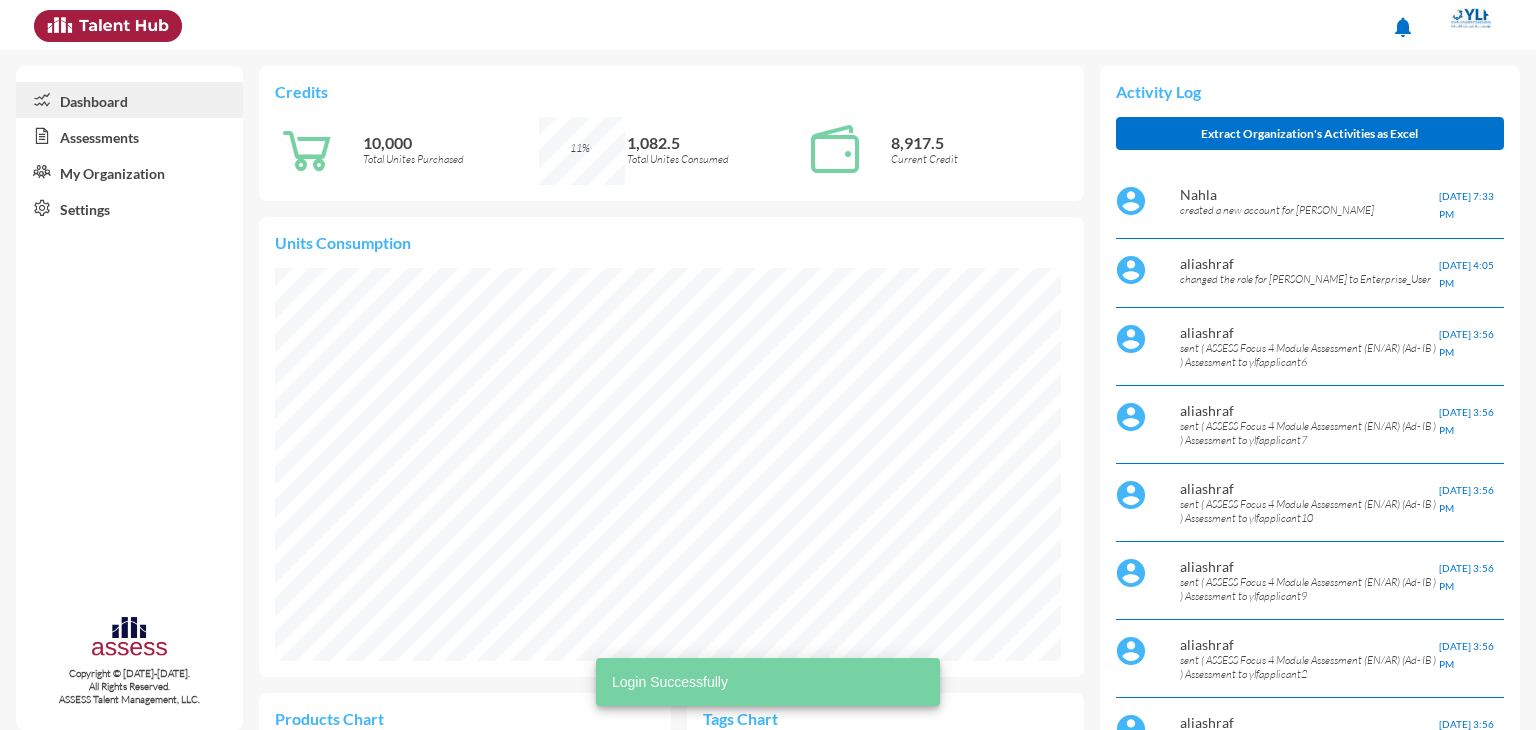 scroll, scrollTop: 999932, scrollLeft: 999912, axis: both 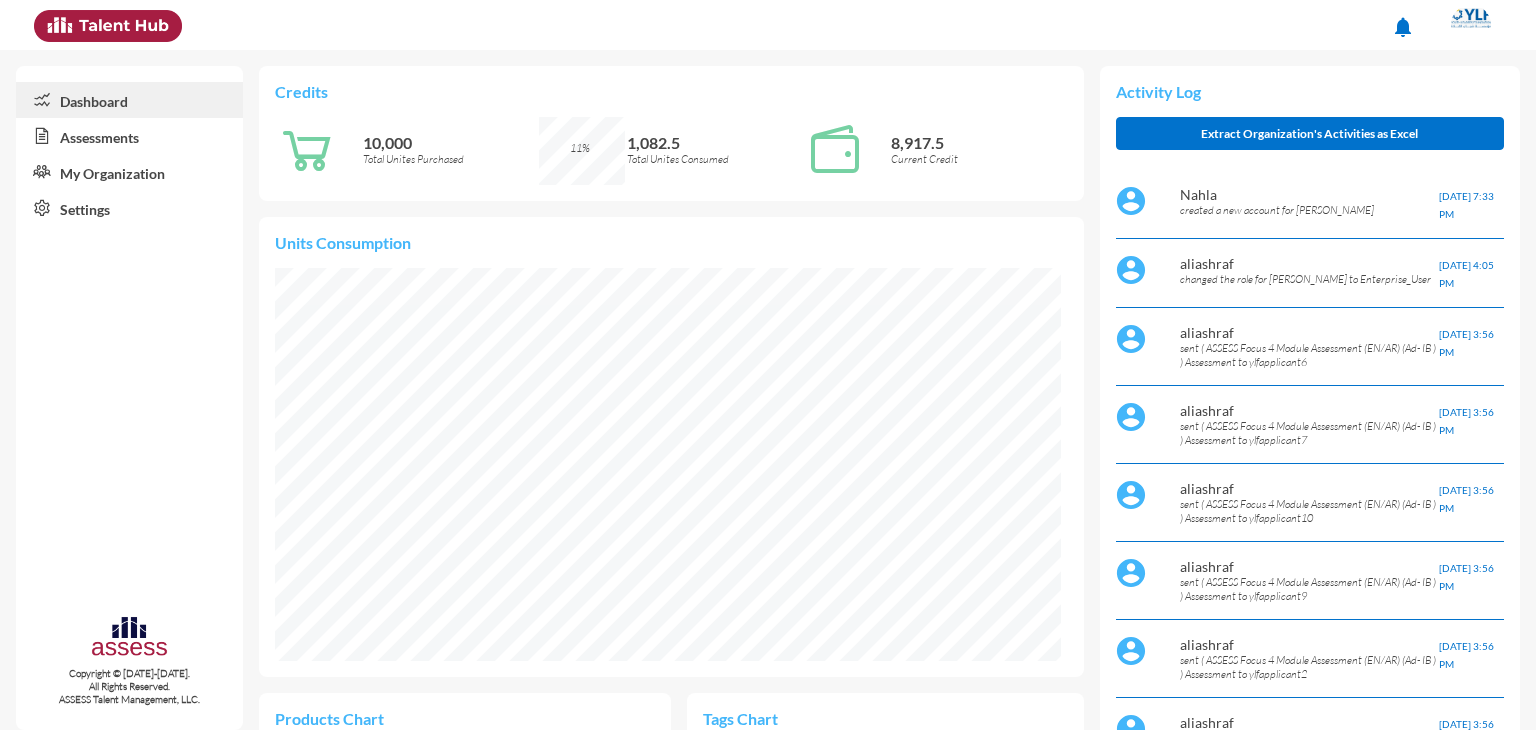 click on "Assessments" 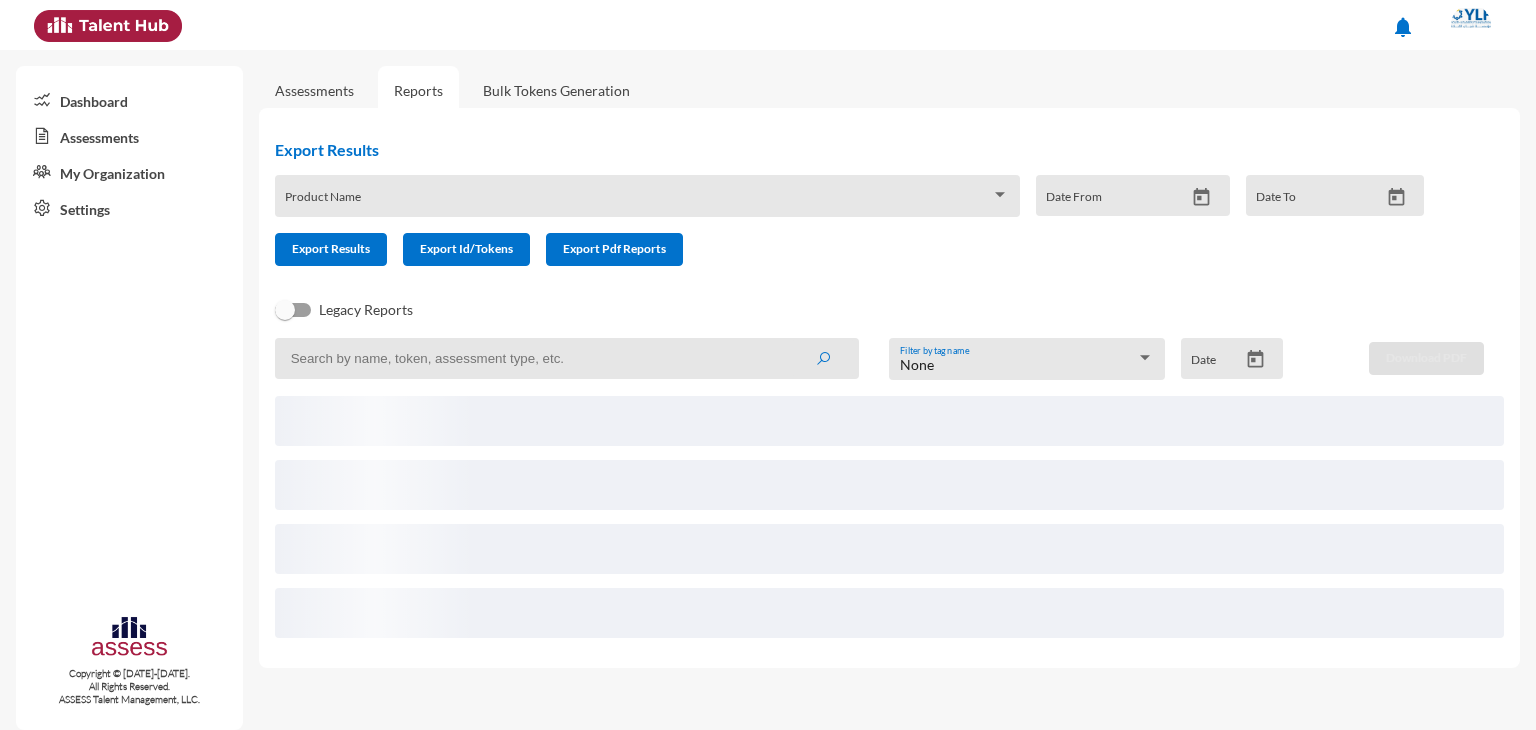 click at bounding box center [1000, 195] 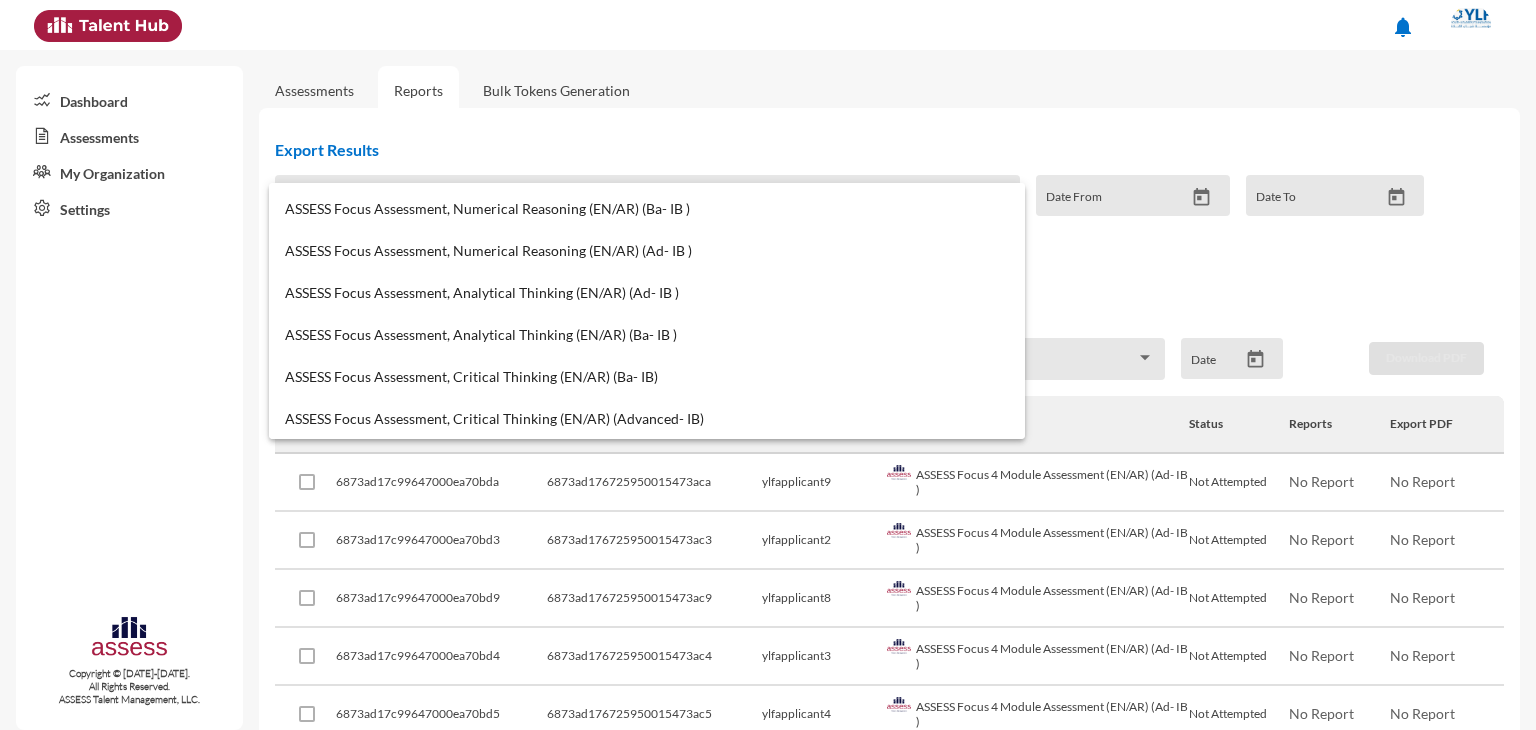 scroll, scrollTop: 0, scrollLeft: 0, axis: both 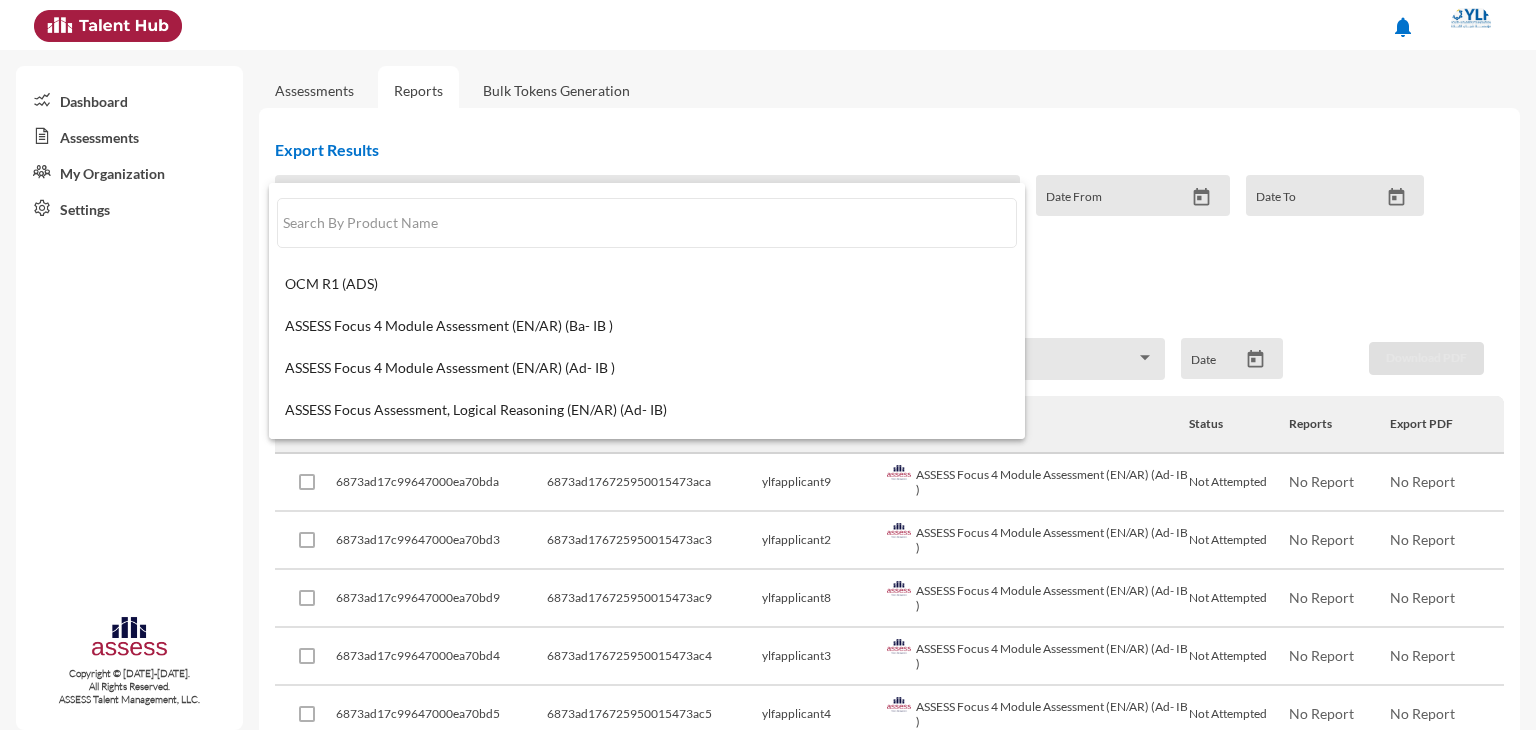click at bounding box center (768, 365) 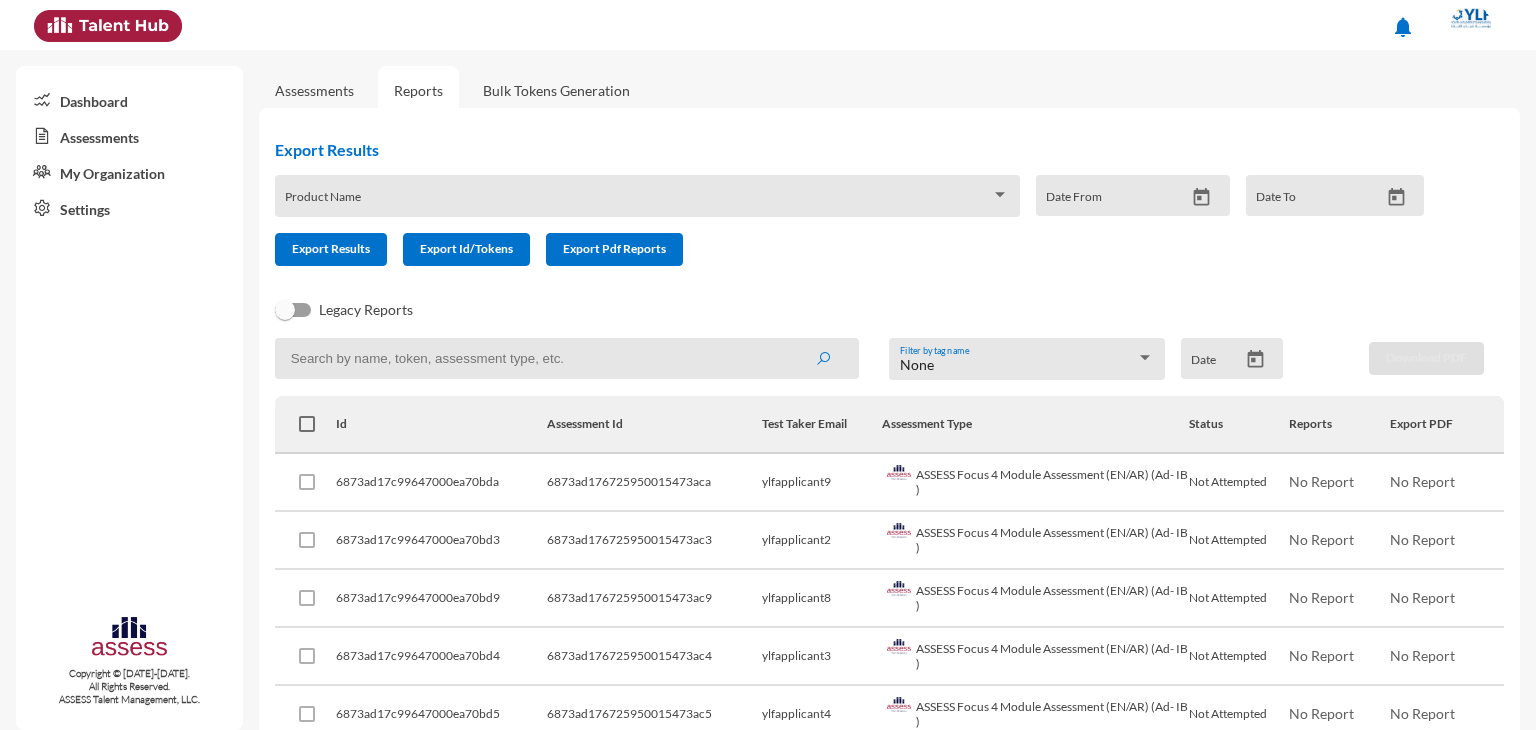 click 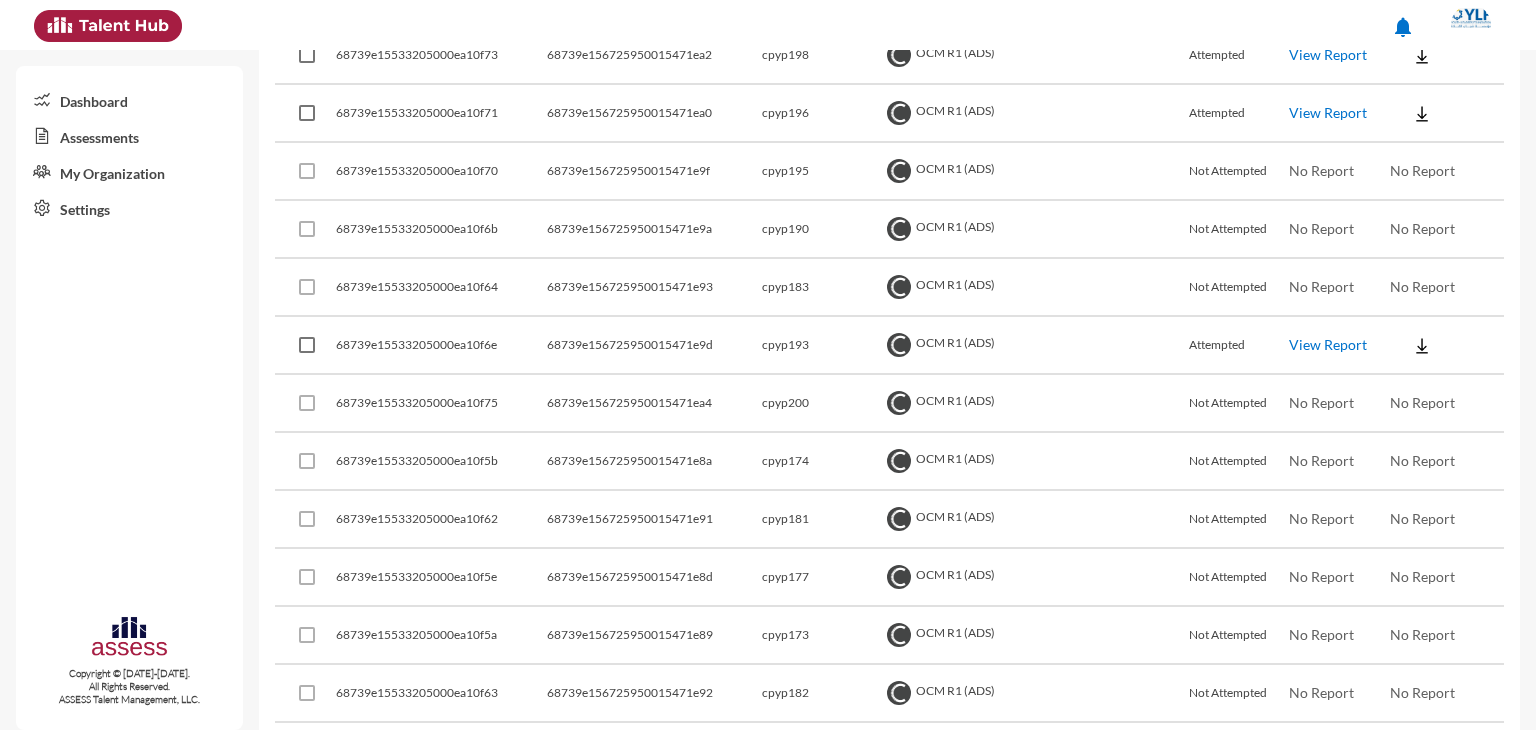 scroll, scrollTop: 2348, scrollLeft: 0, axis: vertical 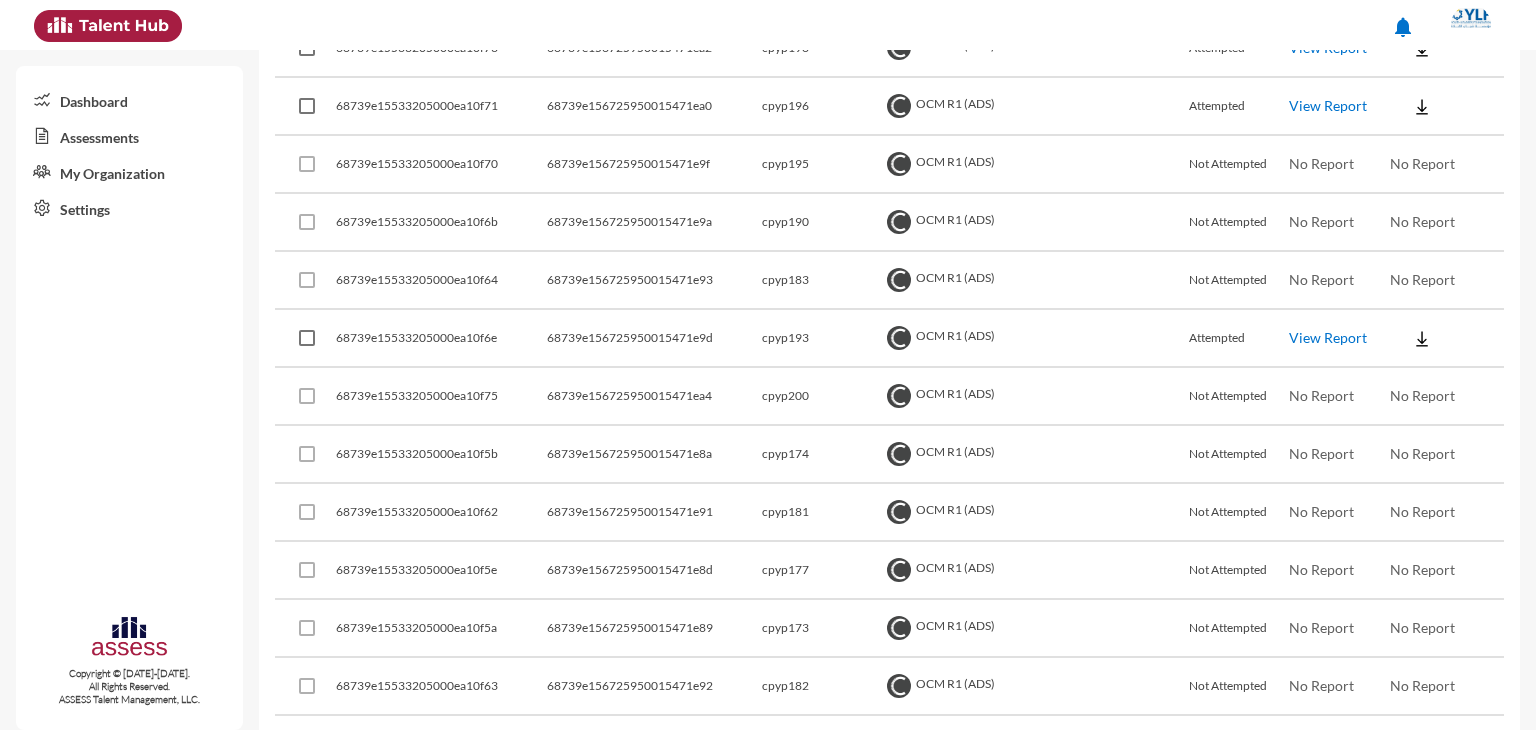 click on "View Report" 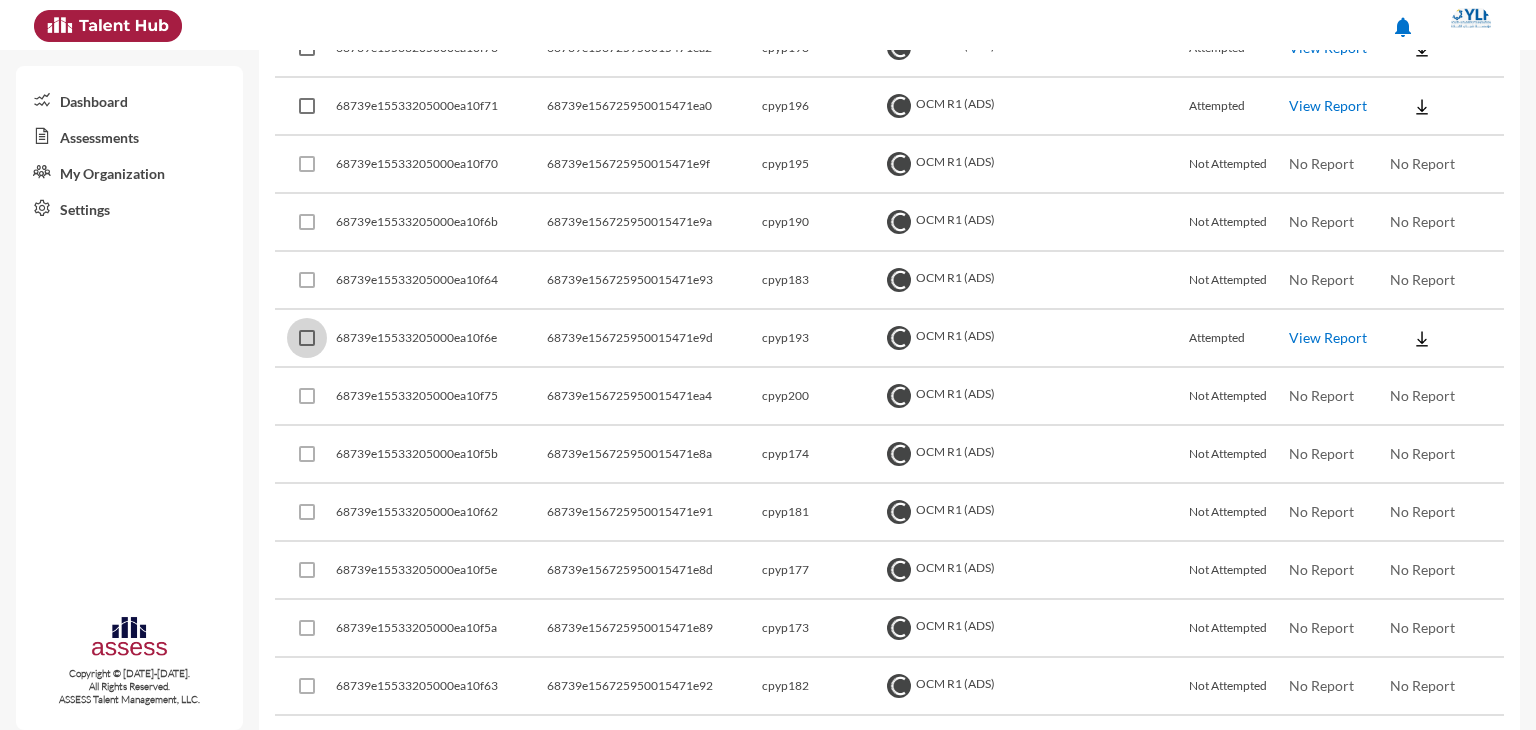 click at bounding box center [307, 338] 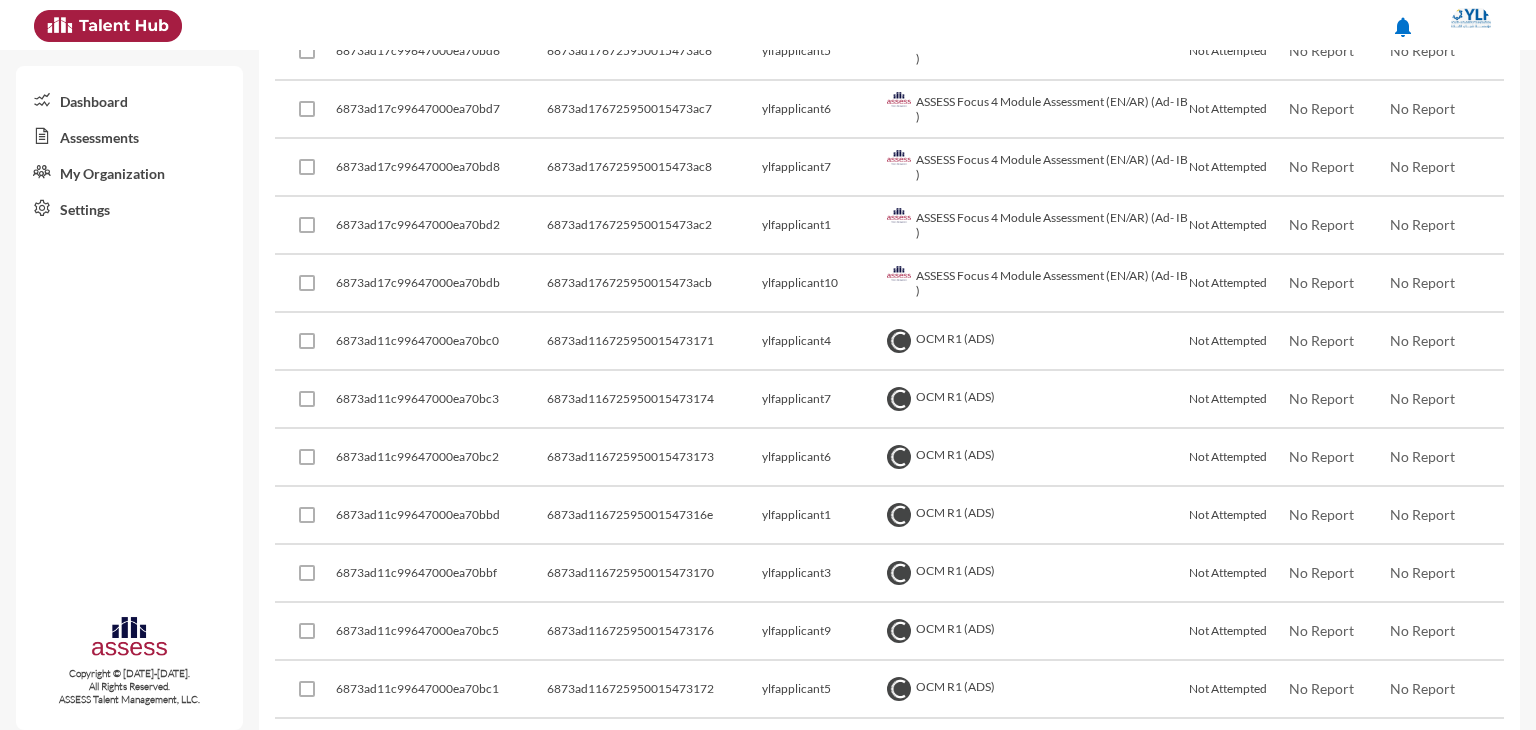 scroll, scrollTop: 0, scrollLeft: 0, axis: both 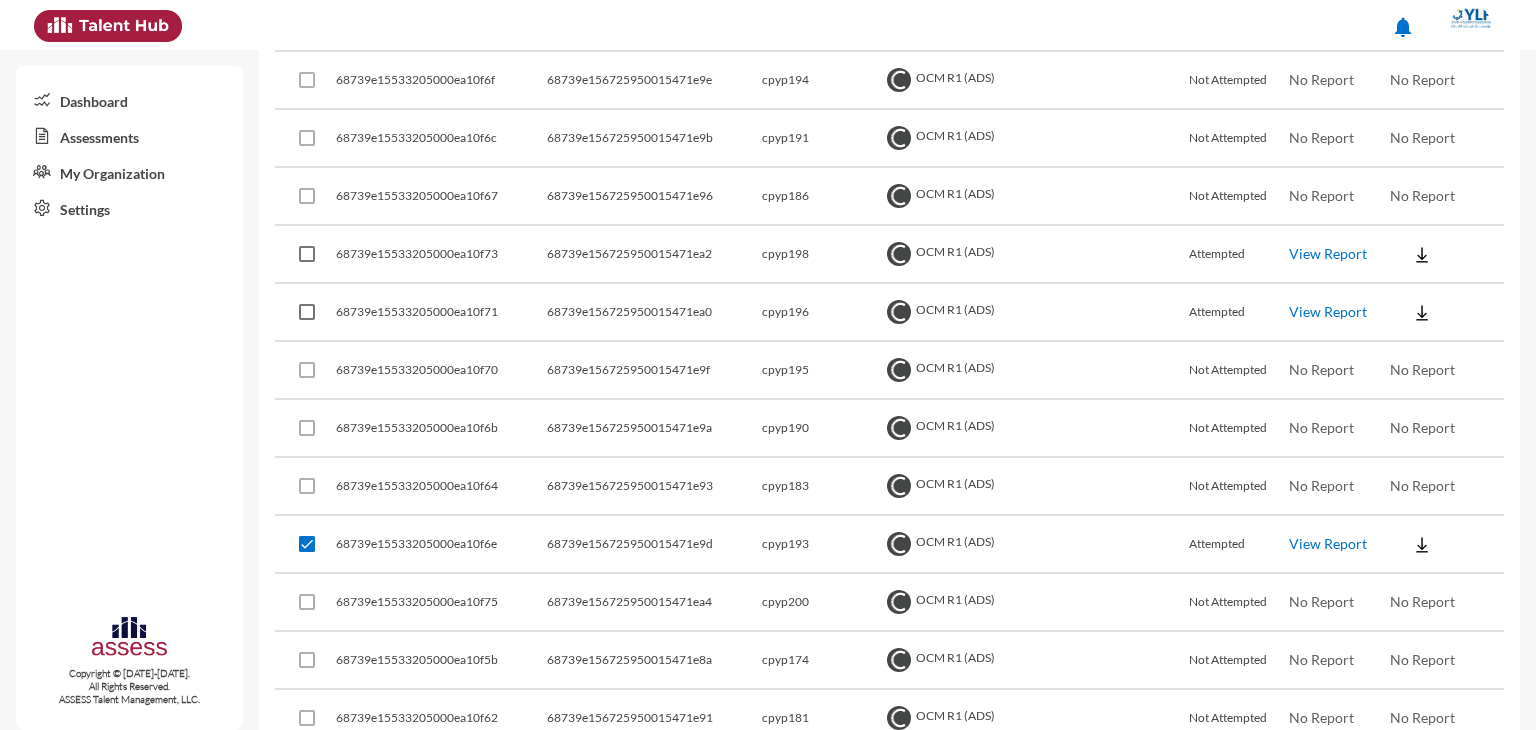 click on "Attempted" 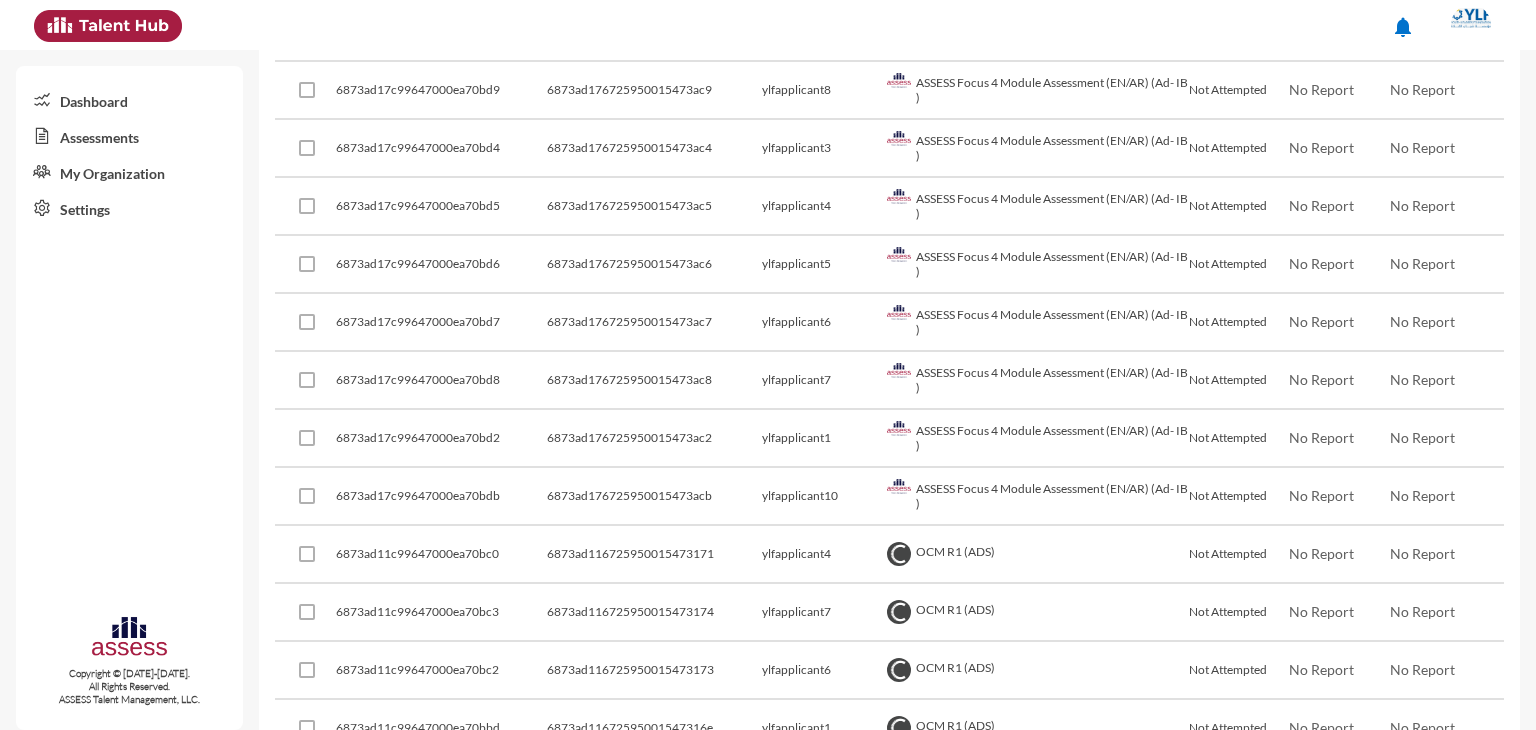 scroll, scrollTop: 0, scrollLeft: 0, axis: both 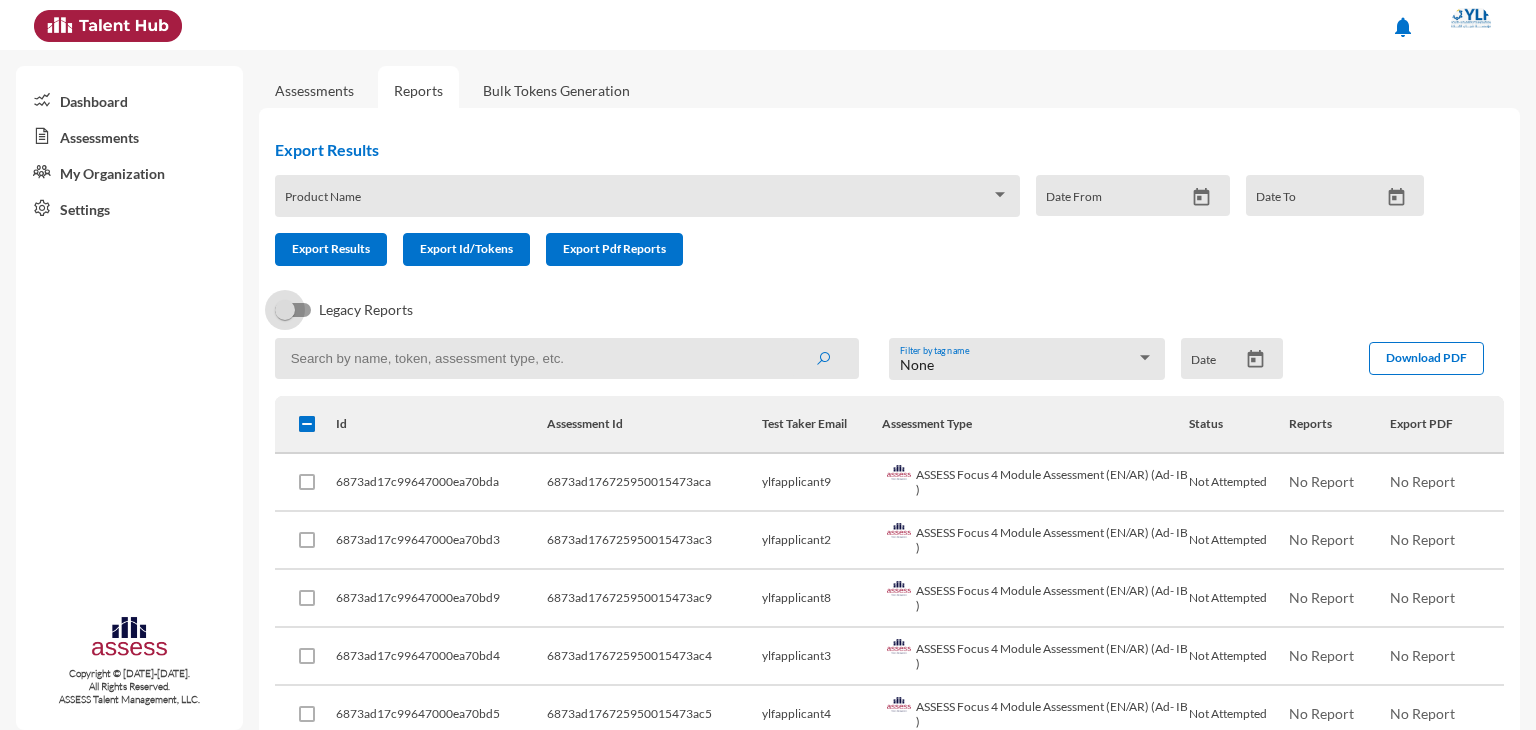 click at bounding box center [285, 310] 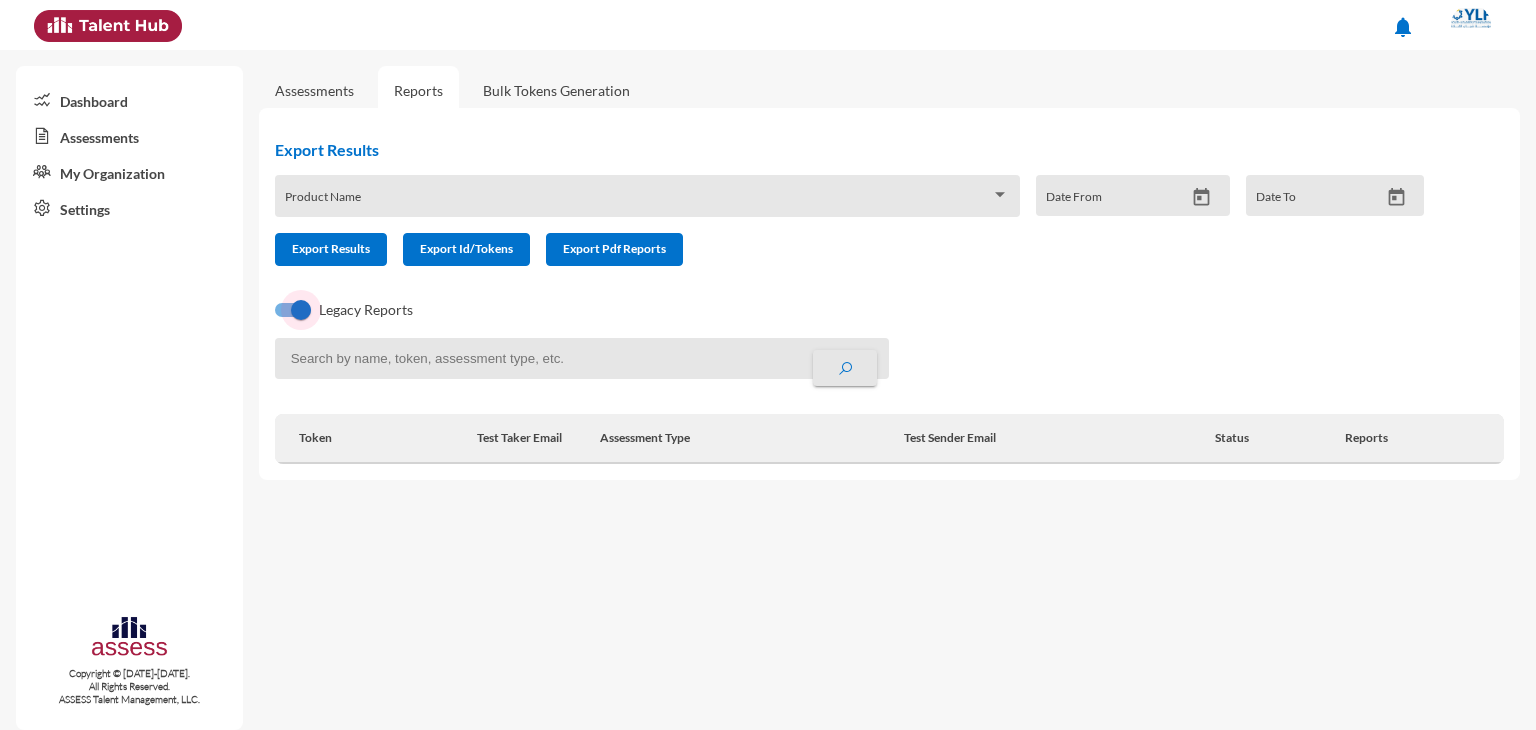click at bounding box center [301, 310] 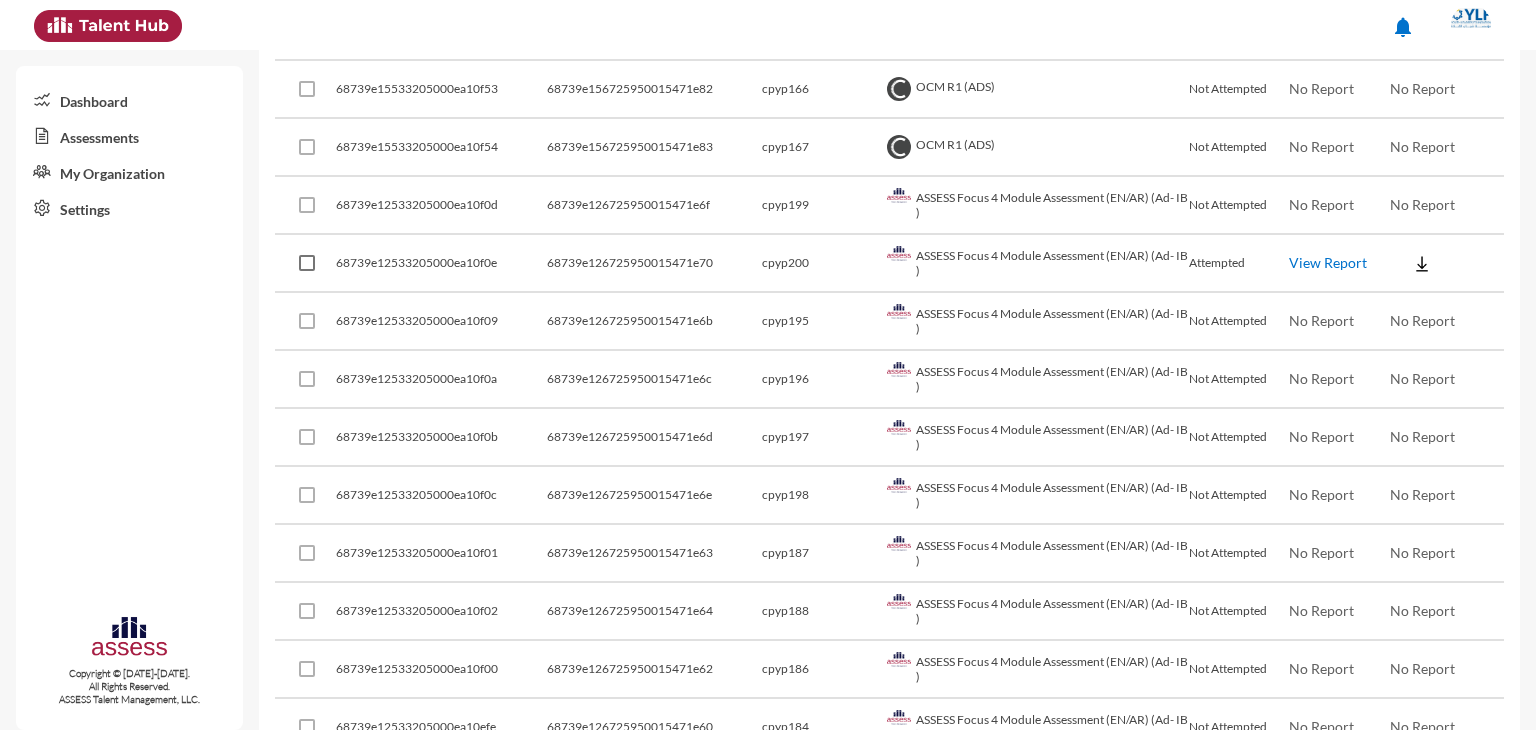 scroll, scrollTop: 4380, scrollLeft: 0, axis: vertical 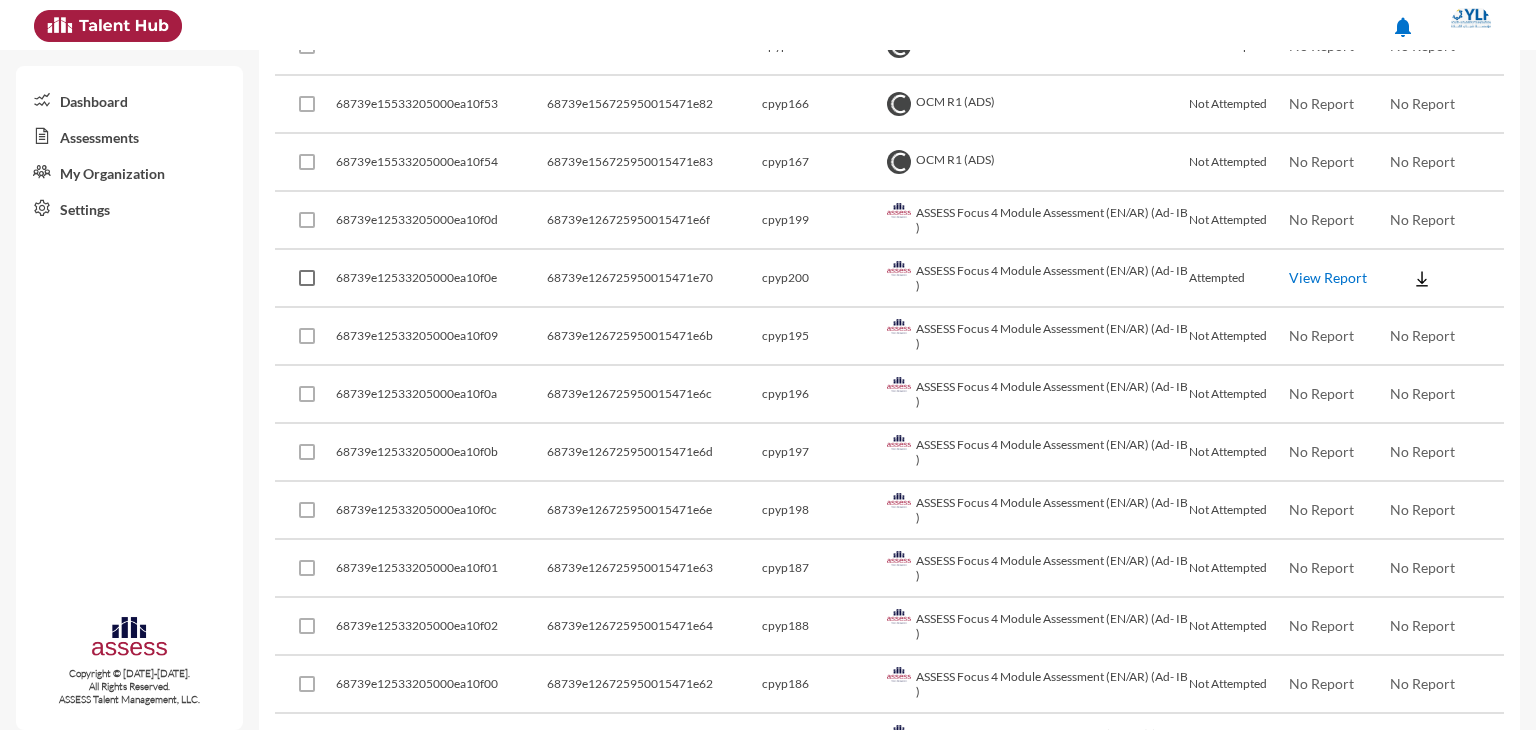click on "View Report" 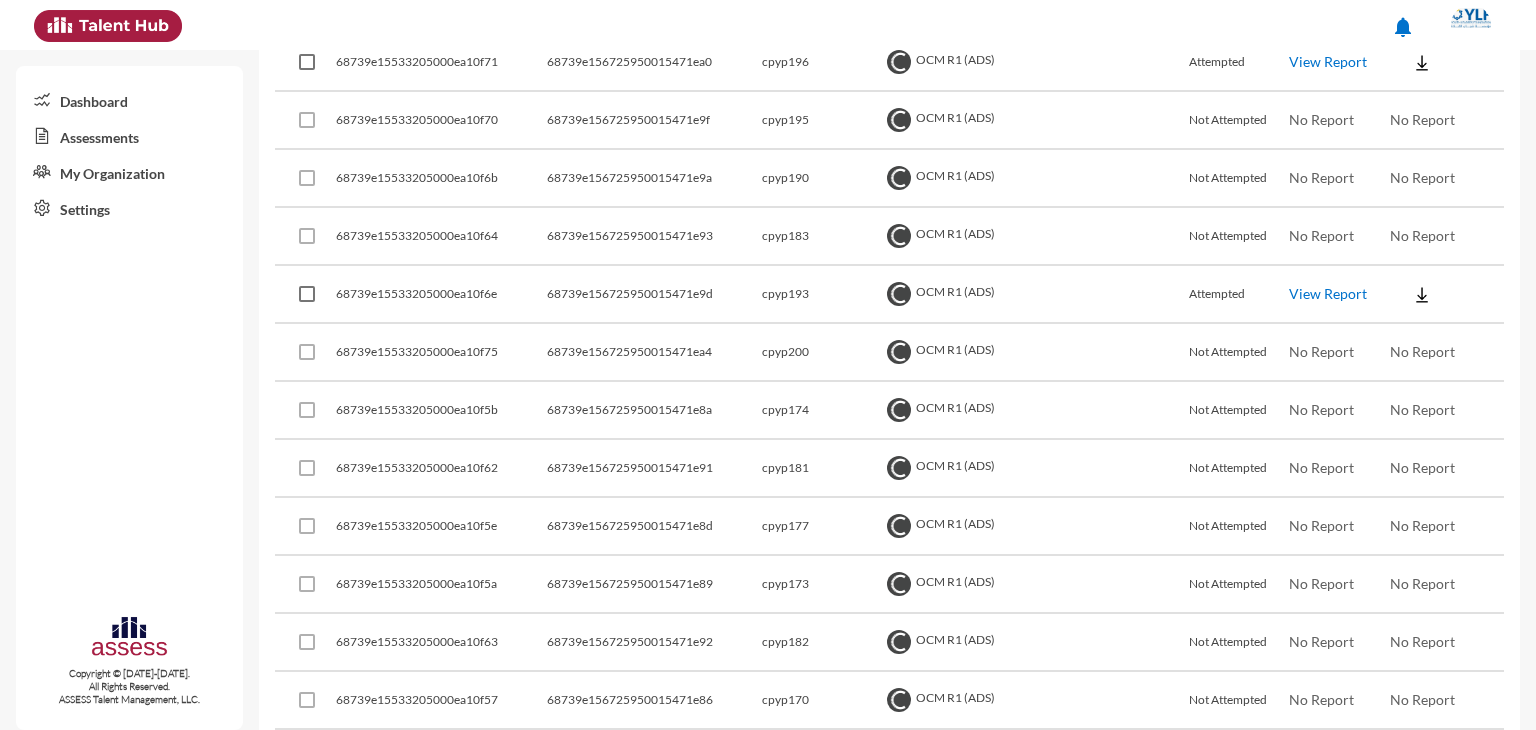 scroll, scrollTop: 2363, scrollLeft: 0, axis: vertical 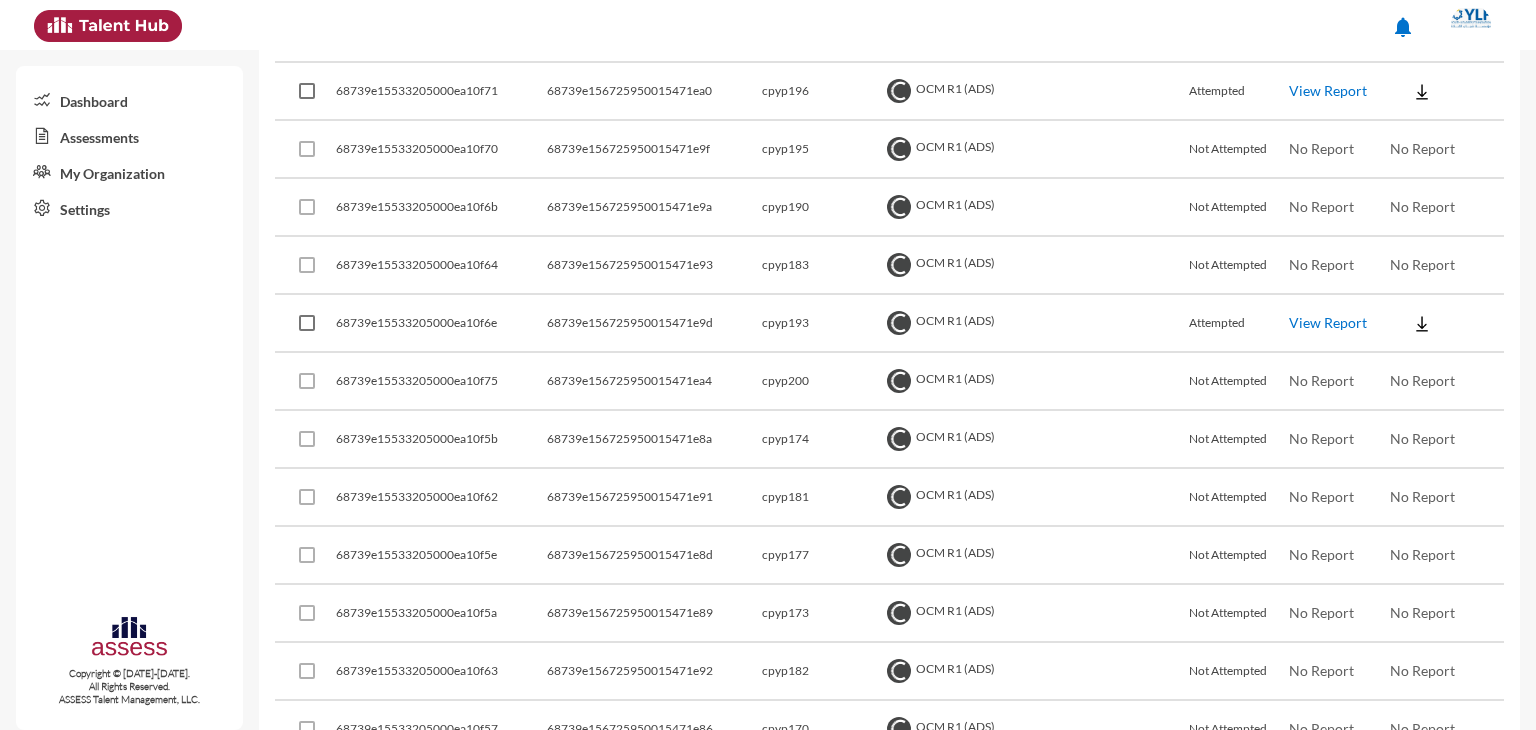 click on "View Report" 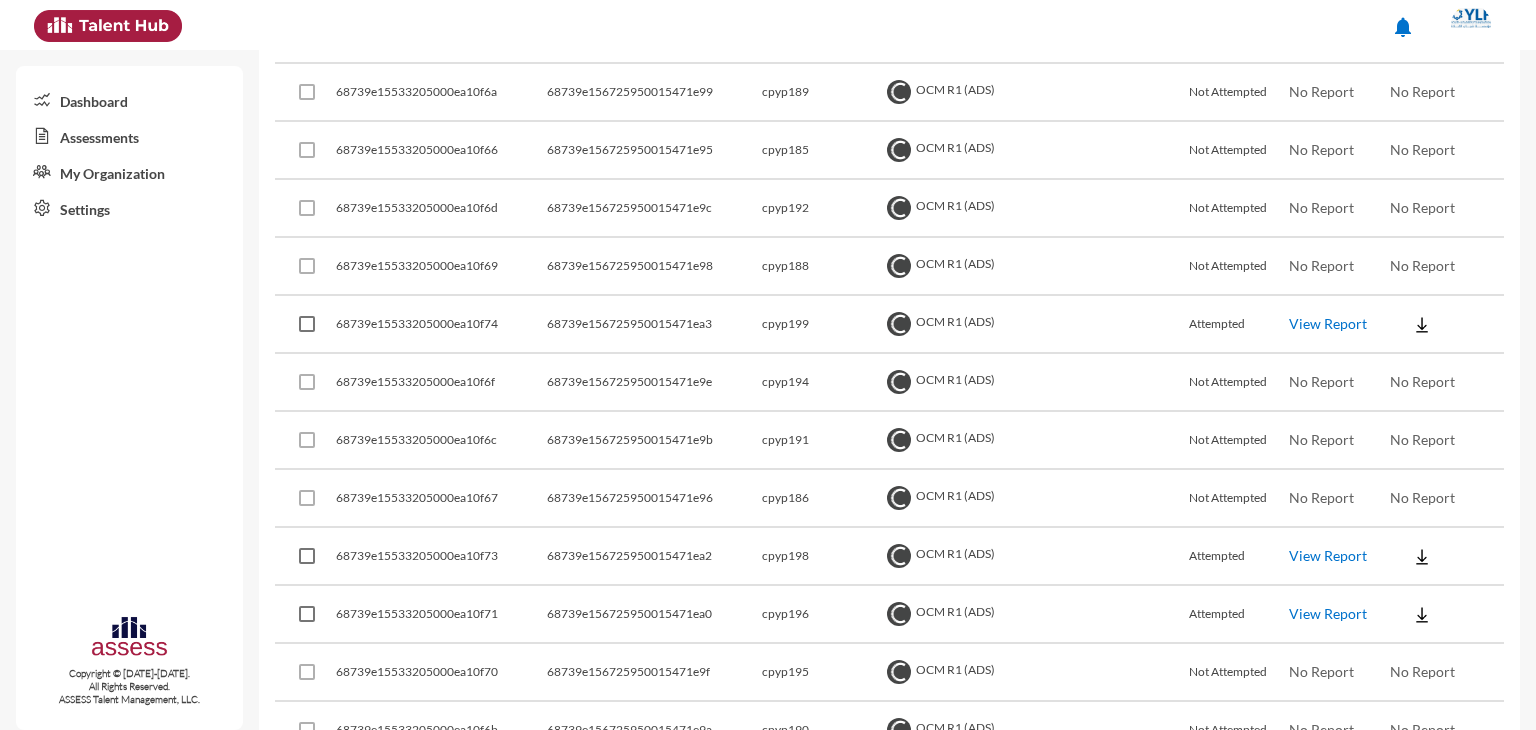 scroll, scrollTop: 1884, scrollLeft: 0, axis: vertical 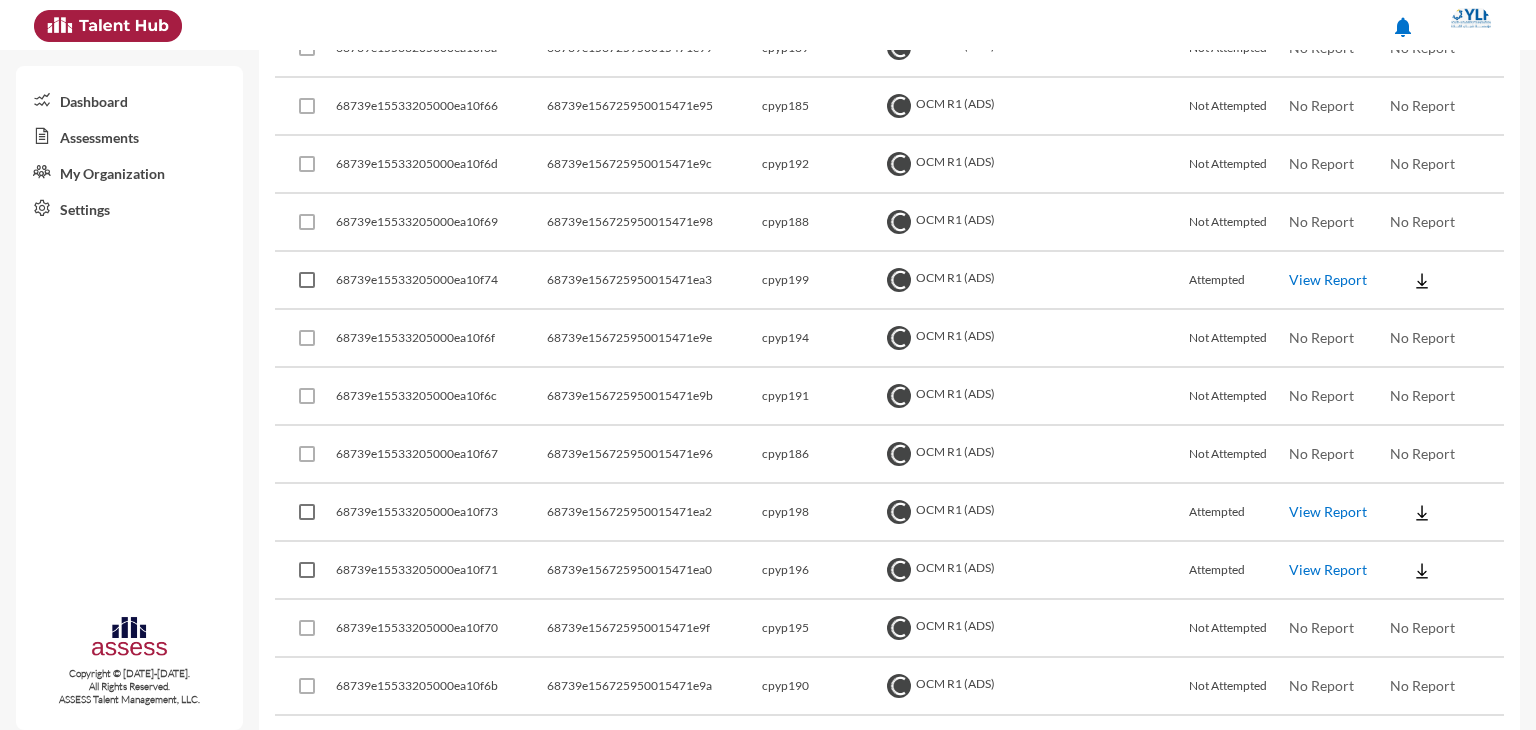 click on "View Report" 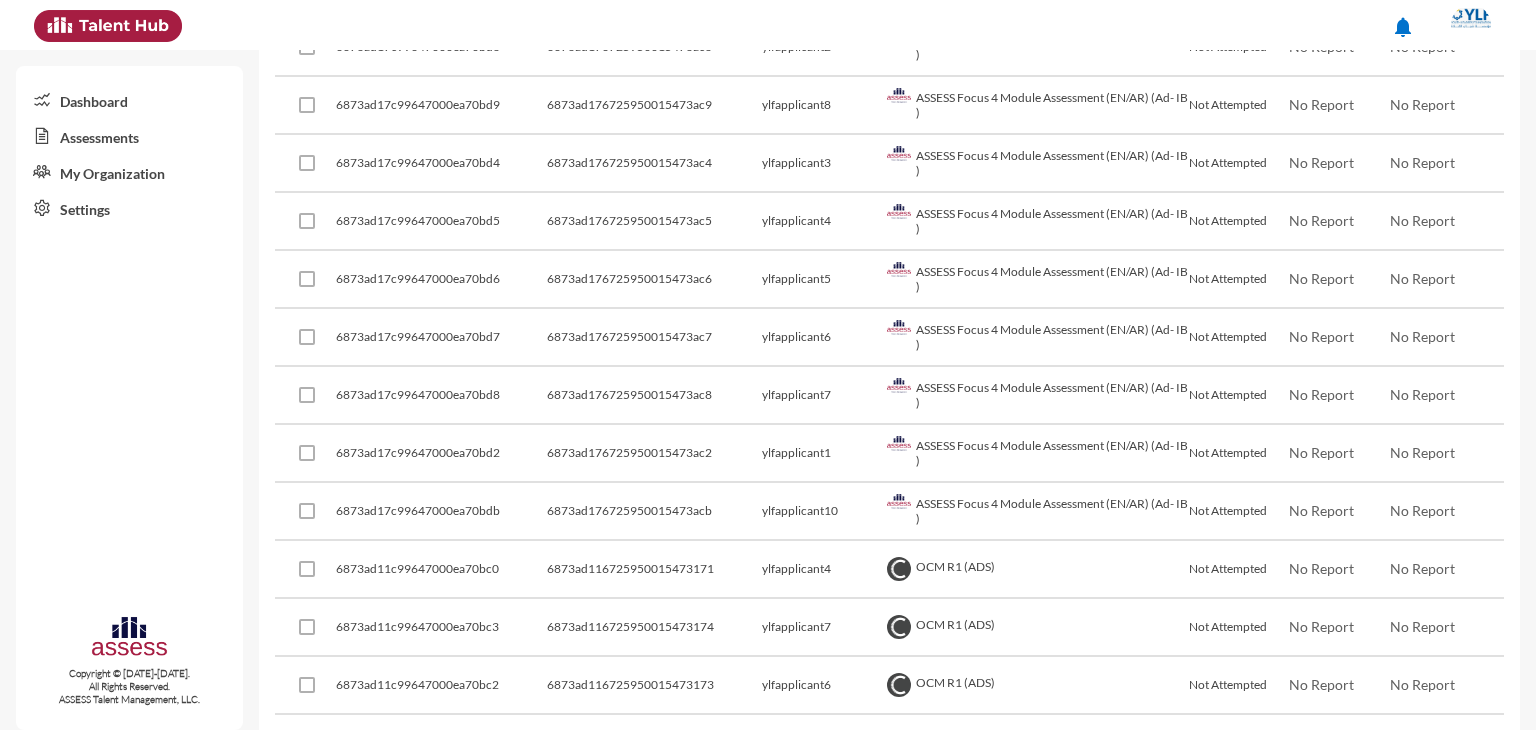 scroll, scrollTop: 0, scrollLeft: 0, axis: both 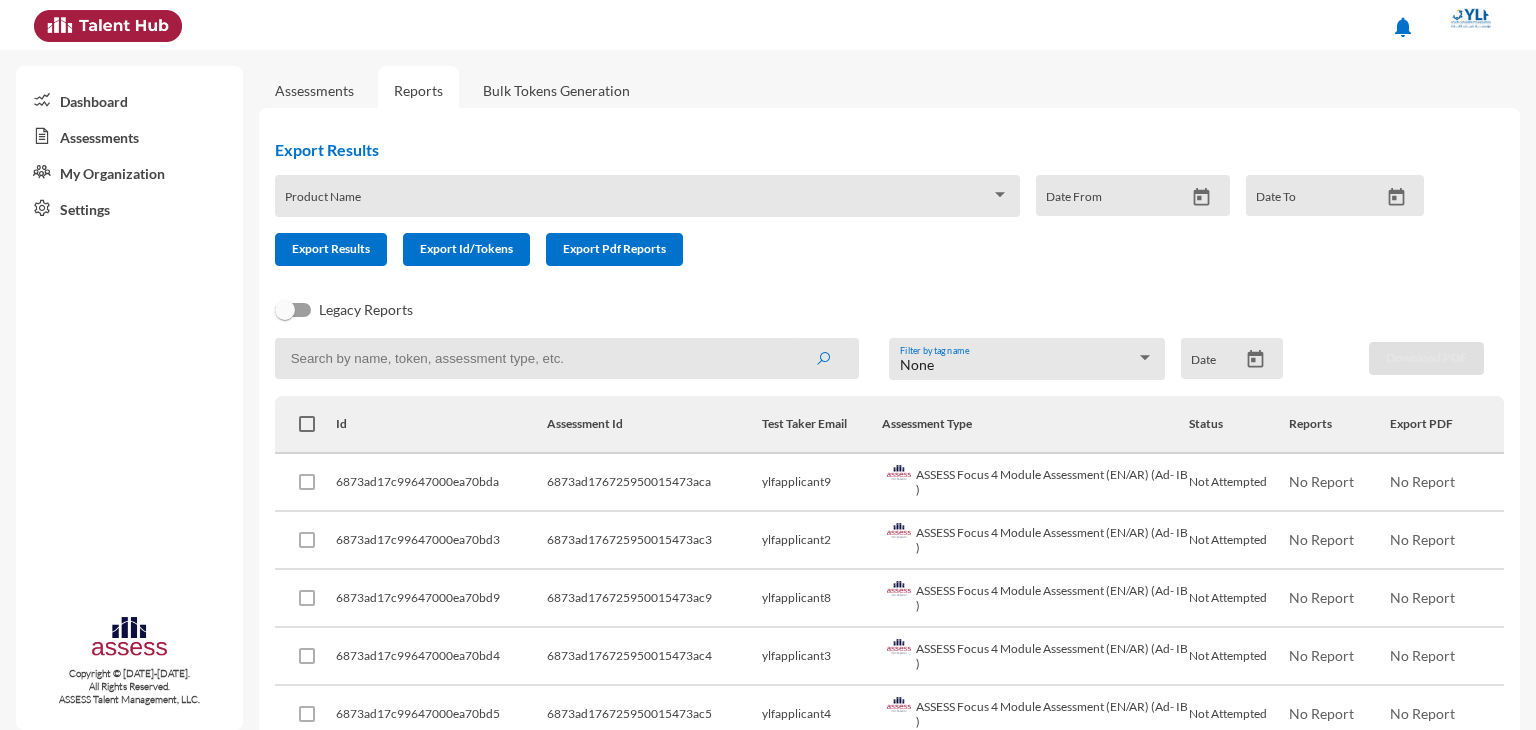 click 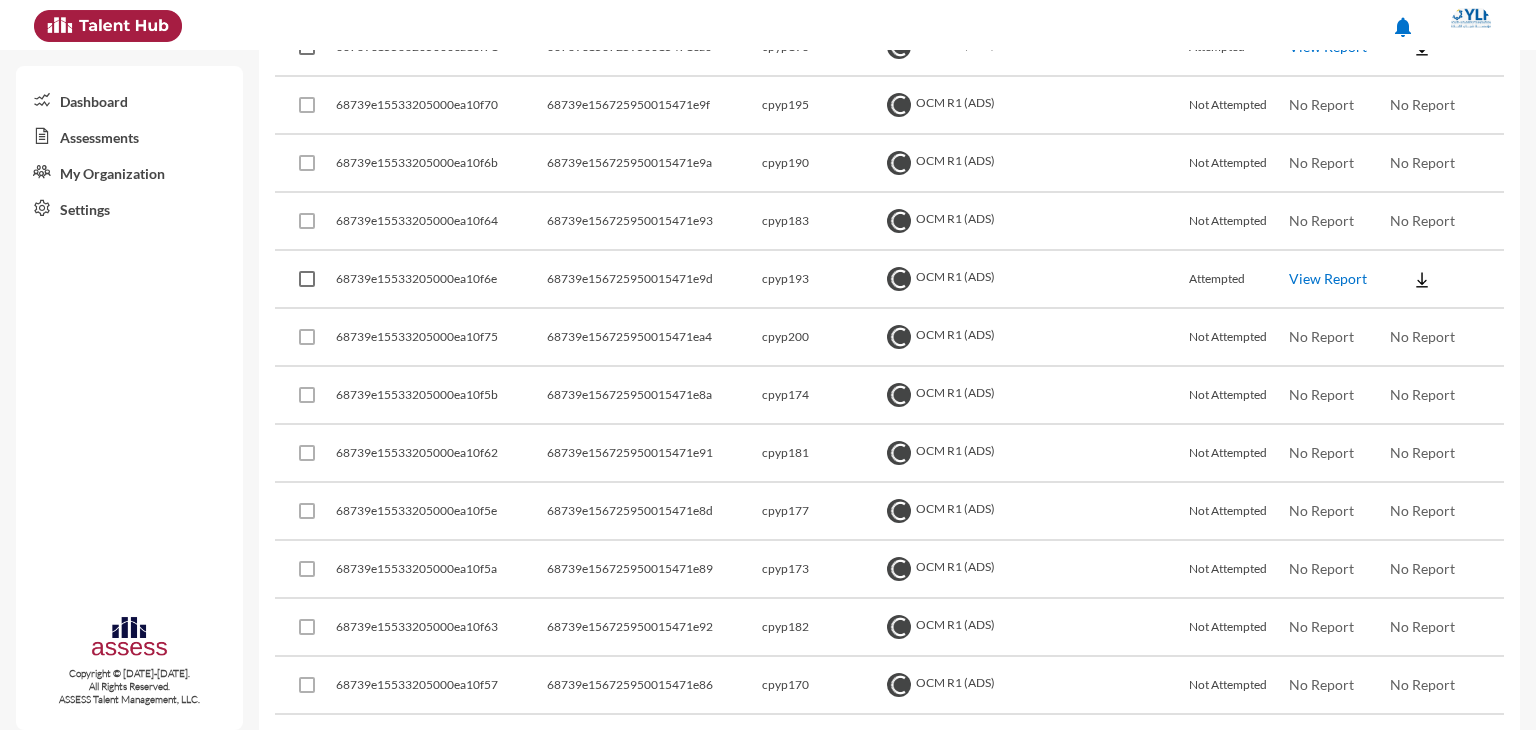 scroll, scrollTop: 2422, scrollLeft: 0, axis: vertical 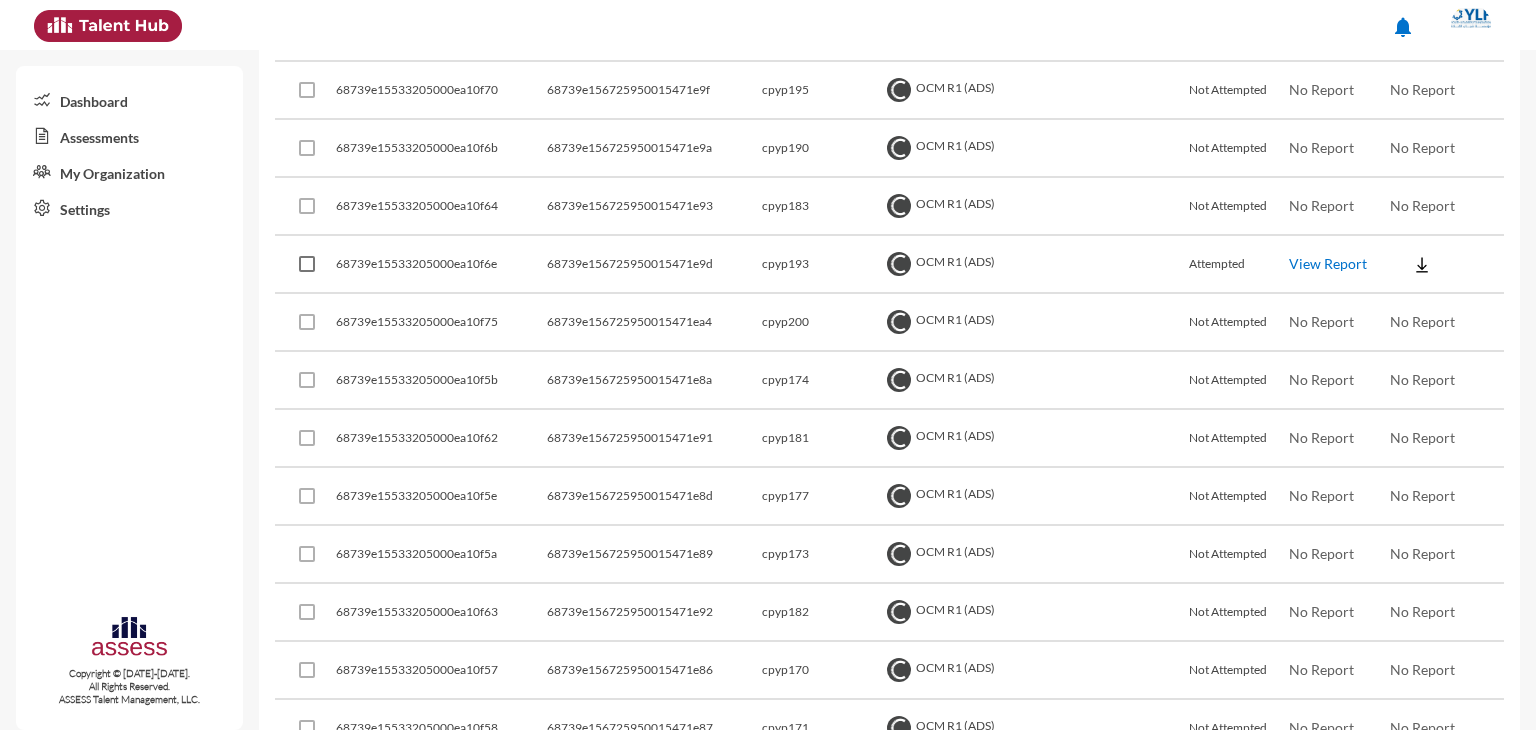 click at bounding box center [307, 264] 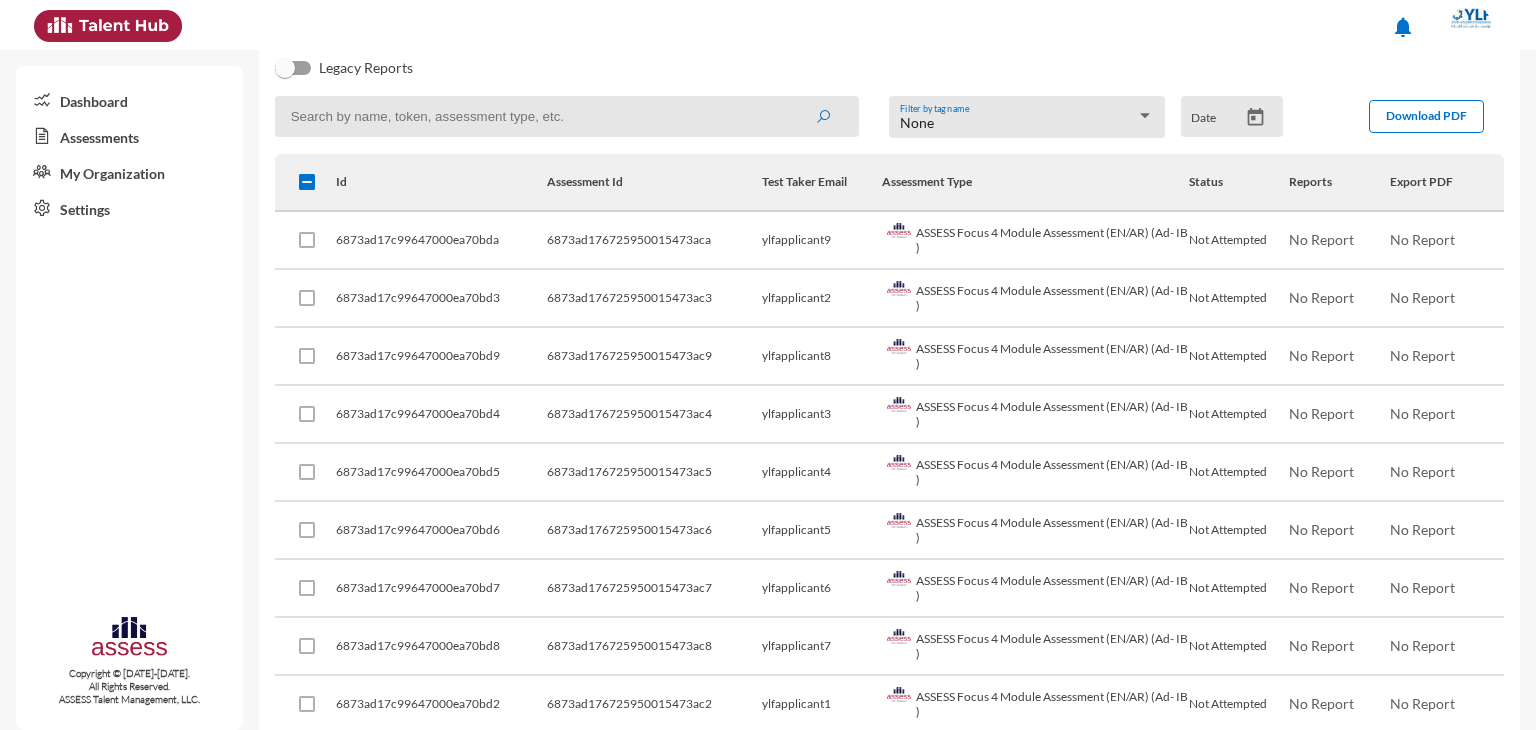 scroll, scrollTop: 0, scrollLeft: 0, axis: both 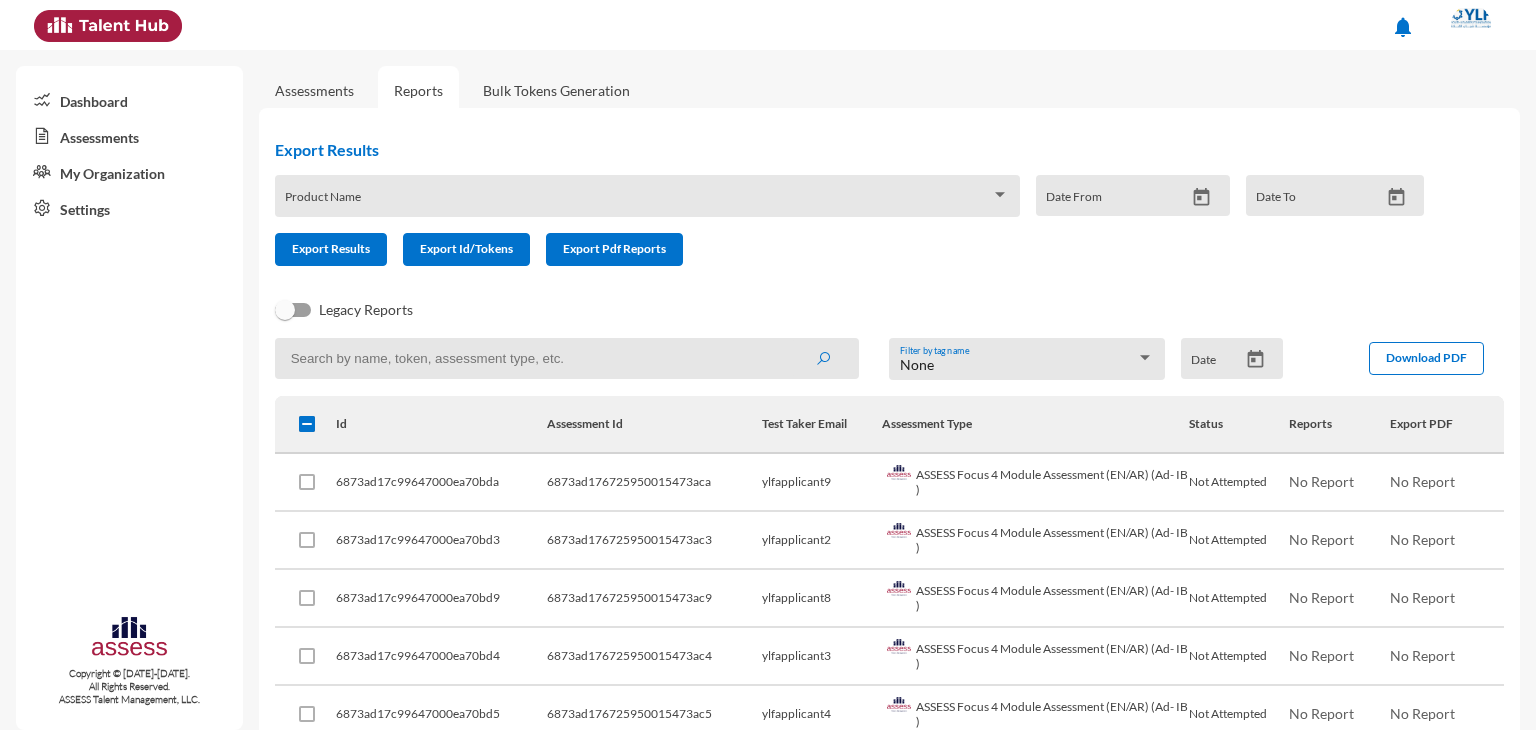 click on "Bulk Tokens Generation" 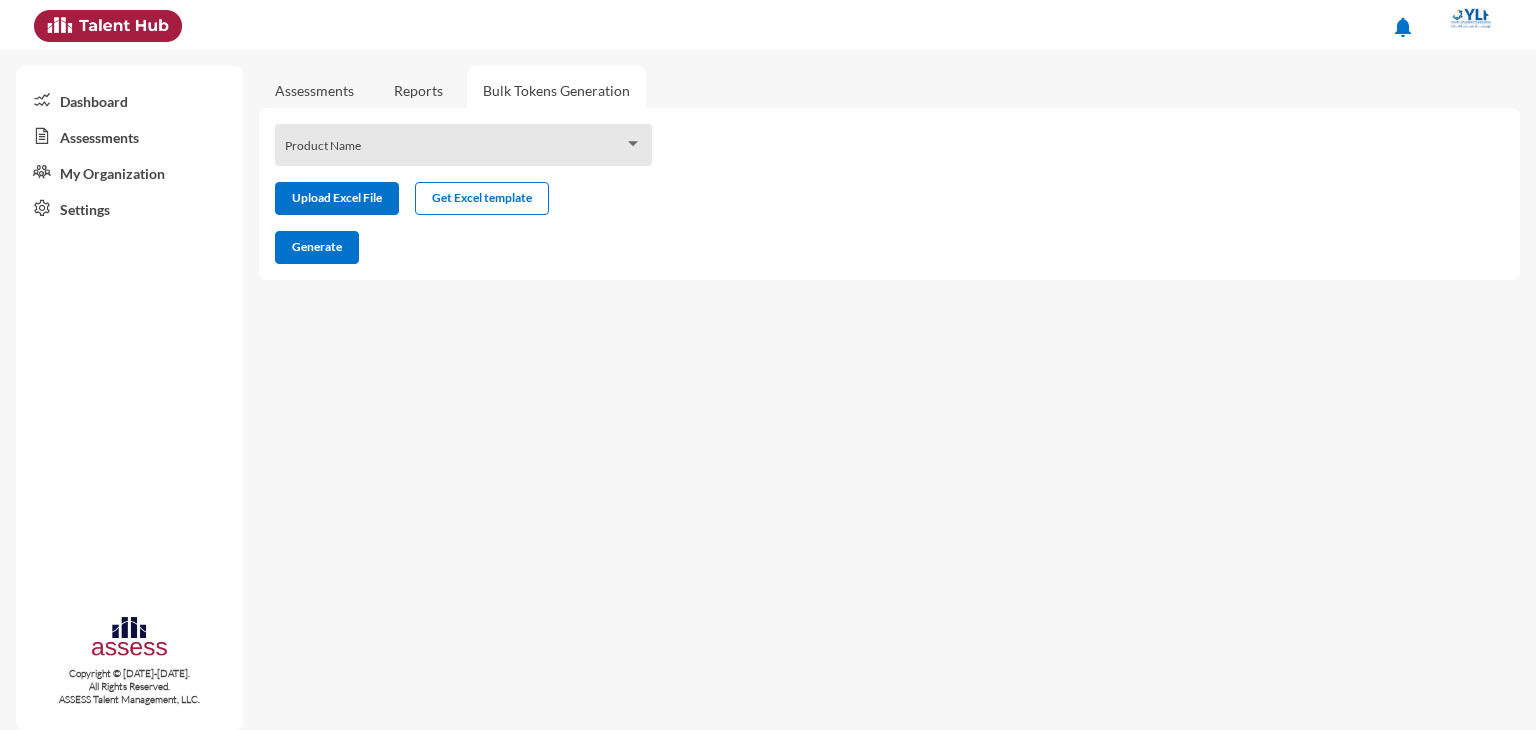 click on "Reports" 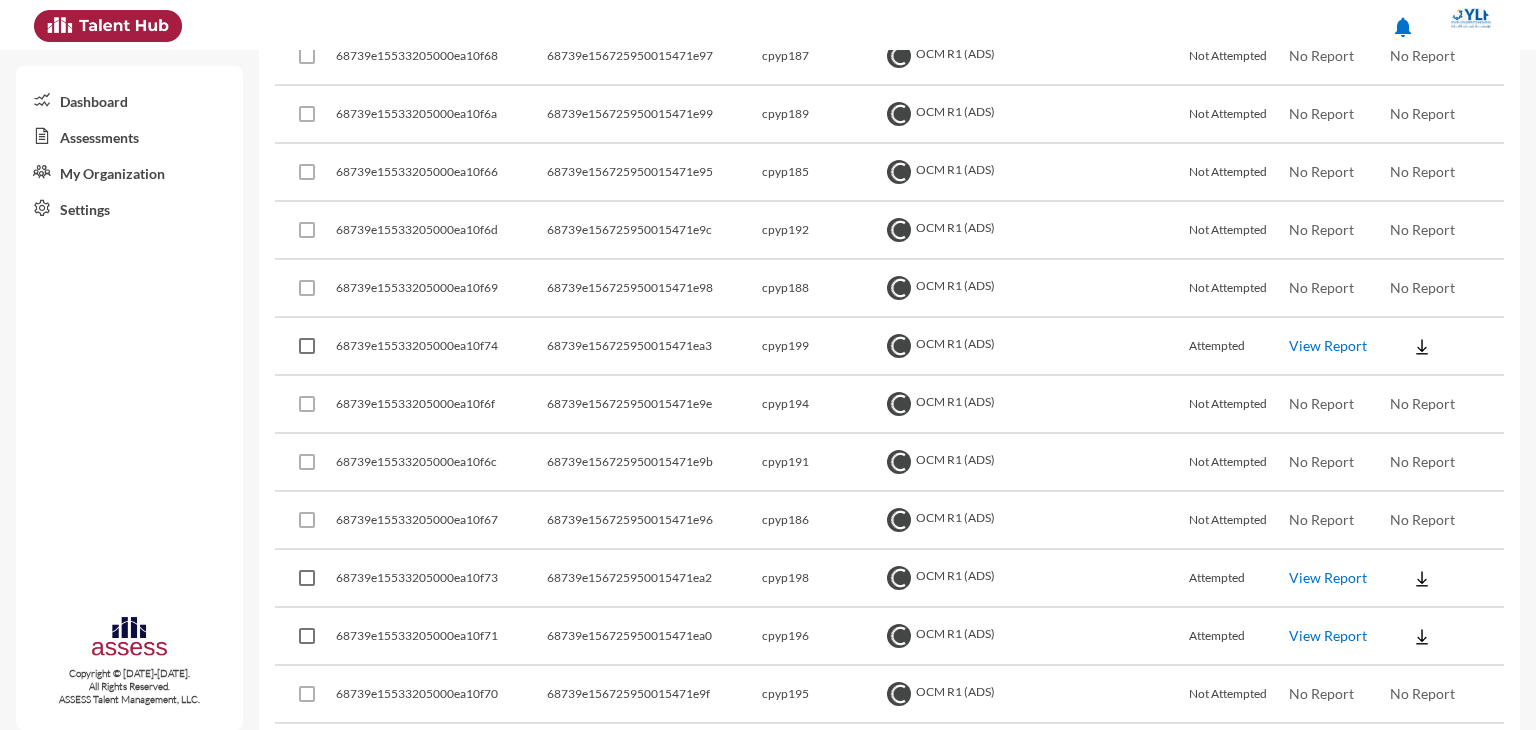 scroll, scrollTop: 1826, scrollLeft: 0, axis: vertical 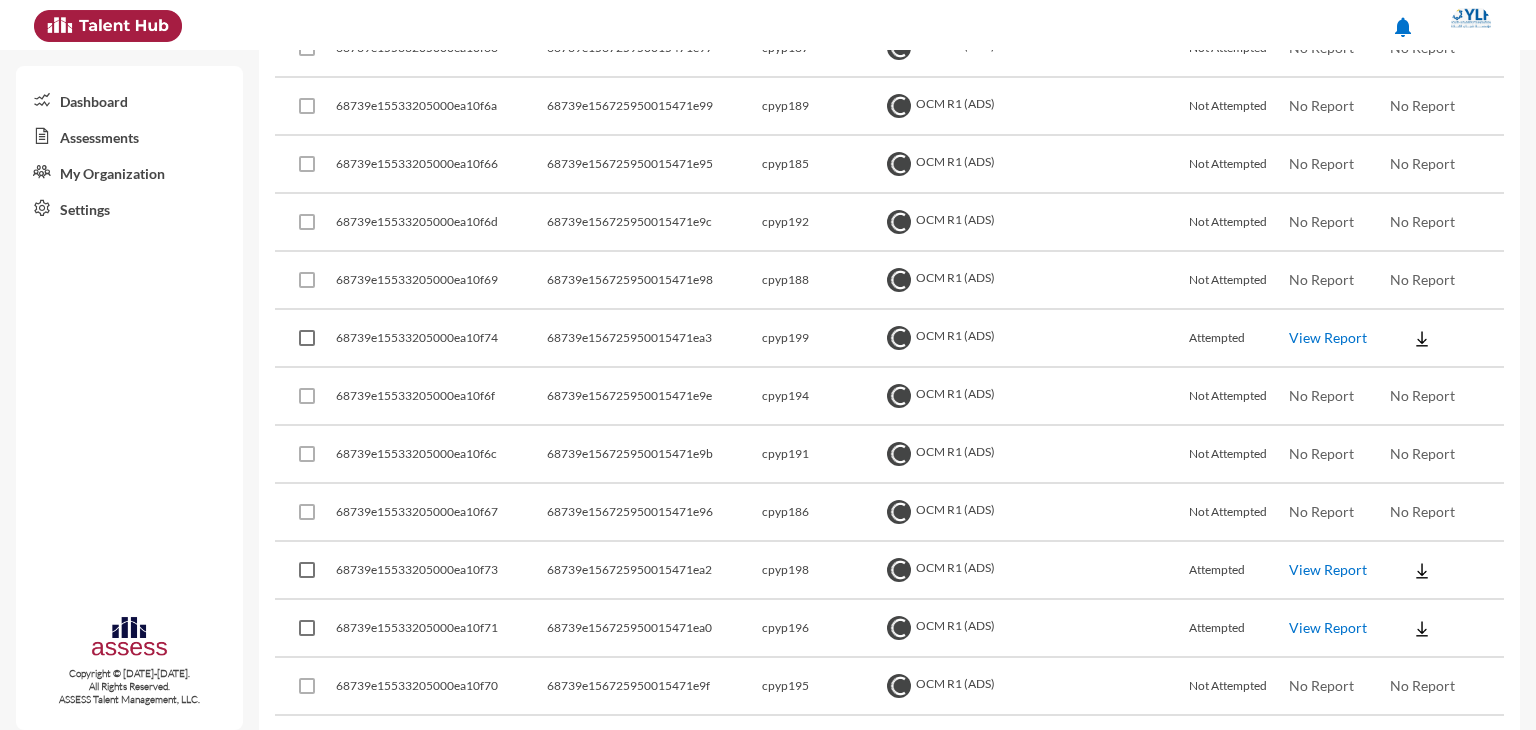 click on "View Report" 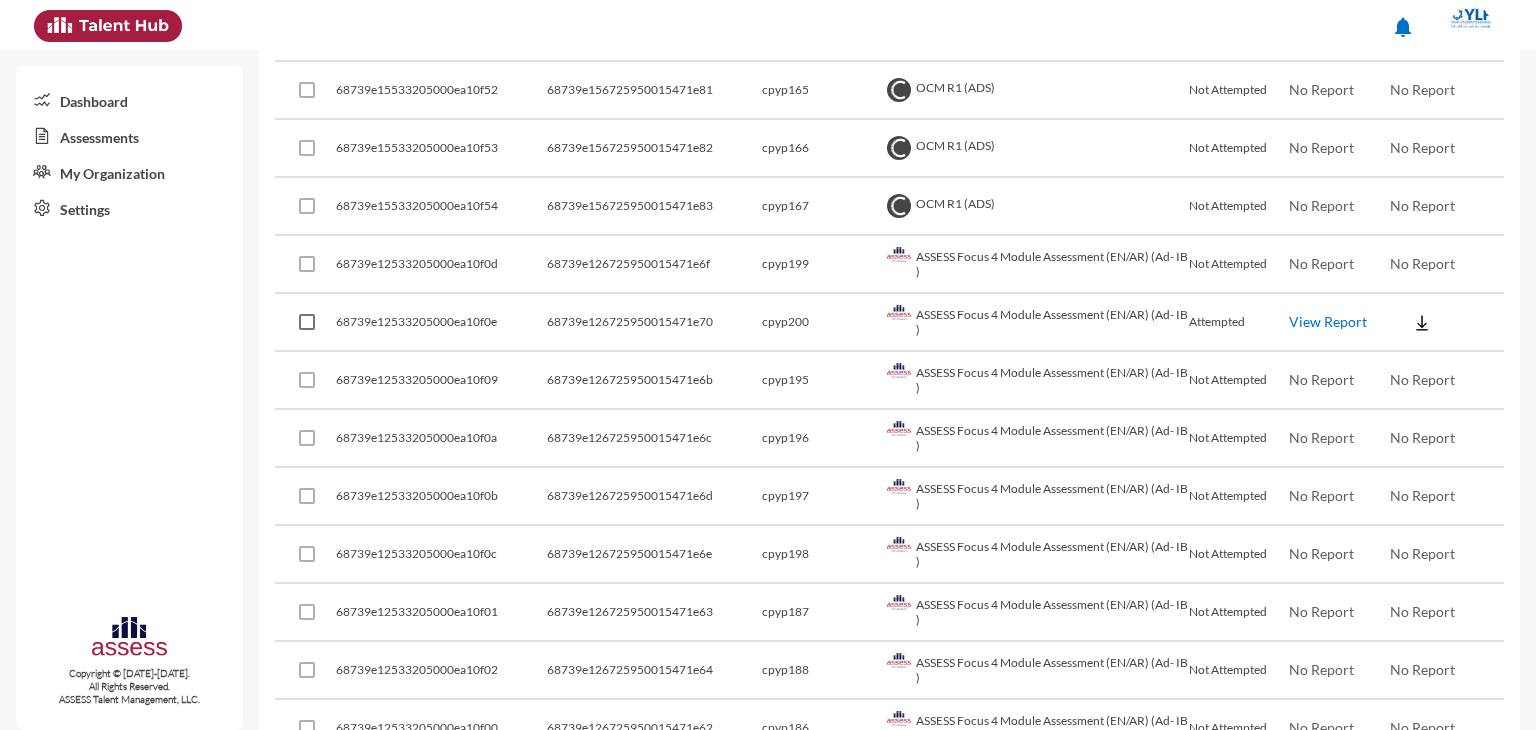scroll, scrollTop: 4314, scrollLeft: 0, axis: vertical 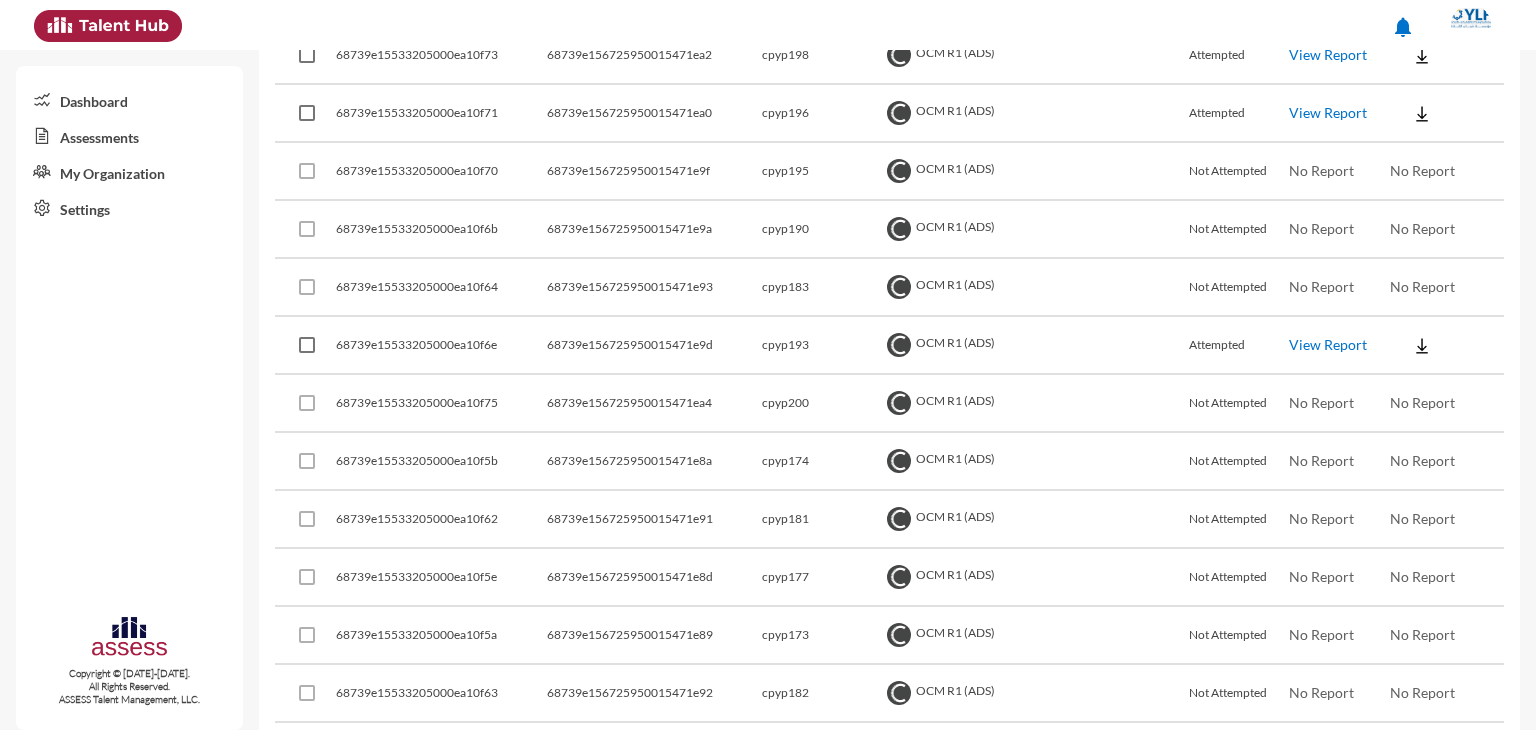 click on "View Report" 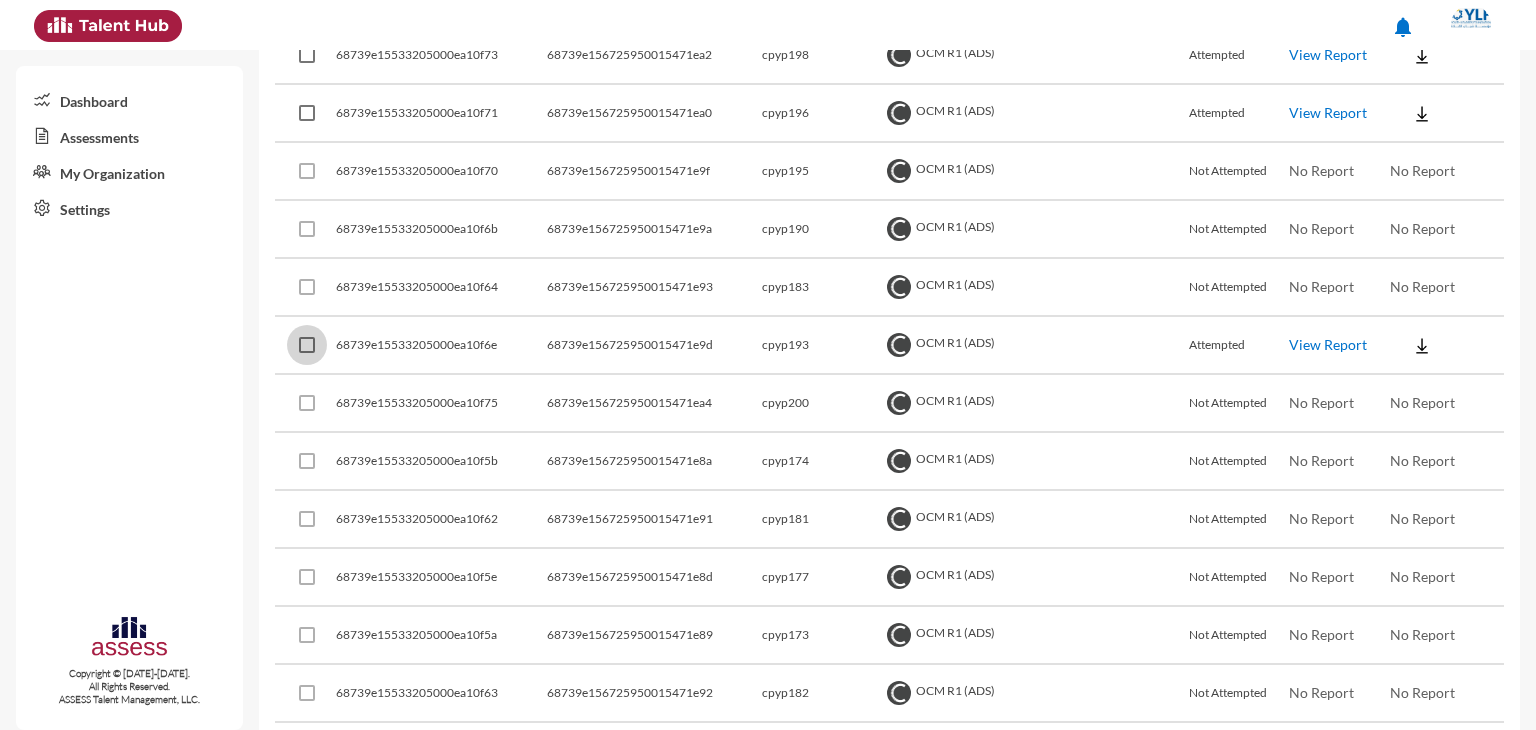 click at bounding box center [307, 345] 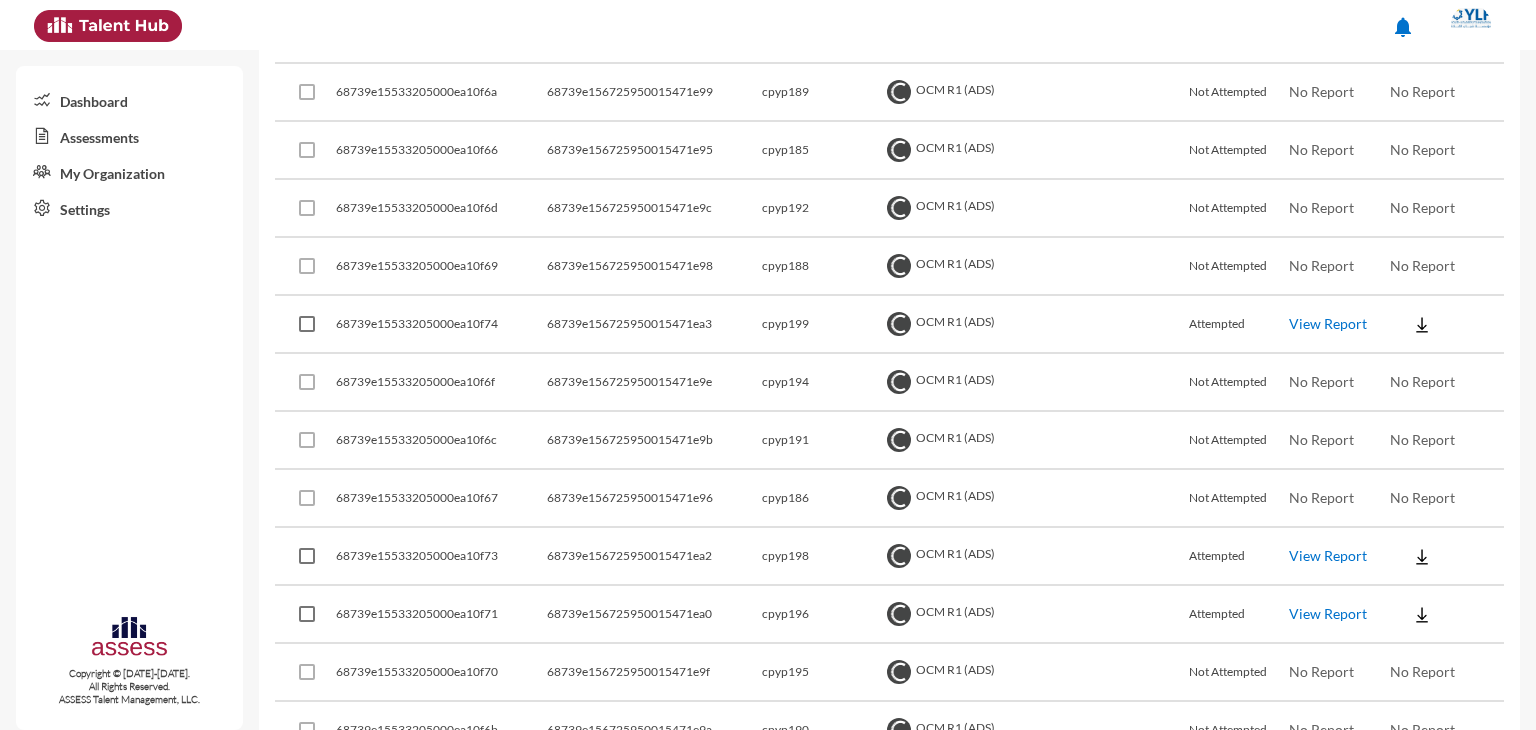 scroll, scrollTop: 0, scrollLeft: 0, axis: both 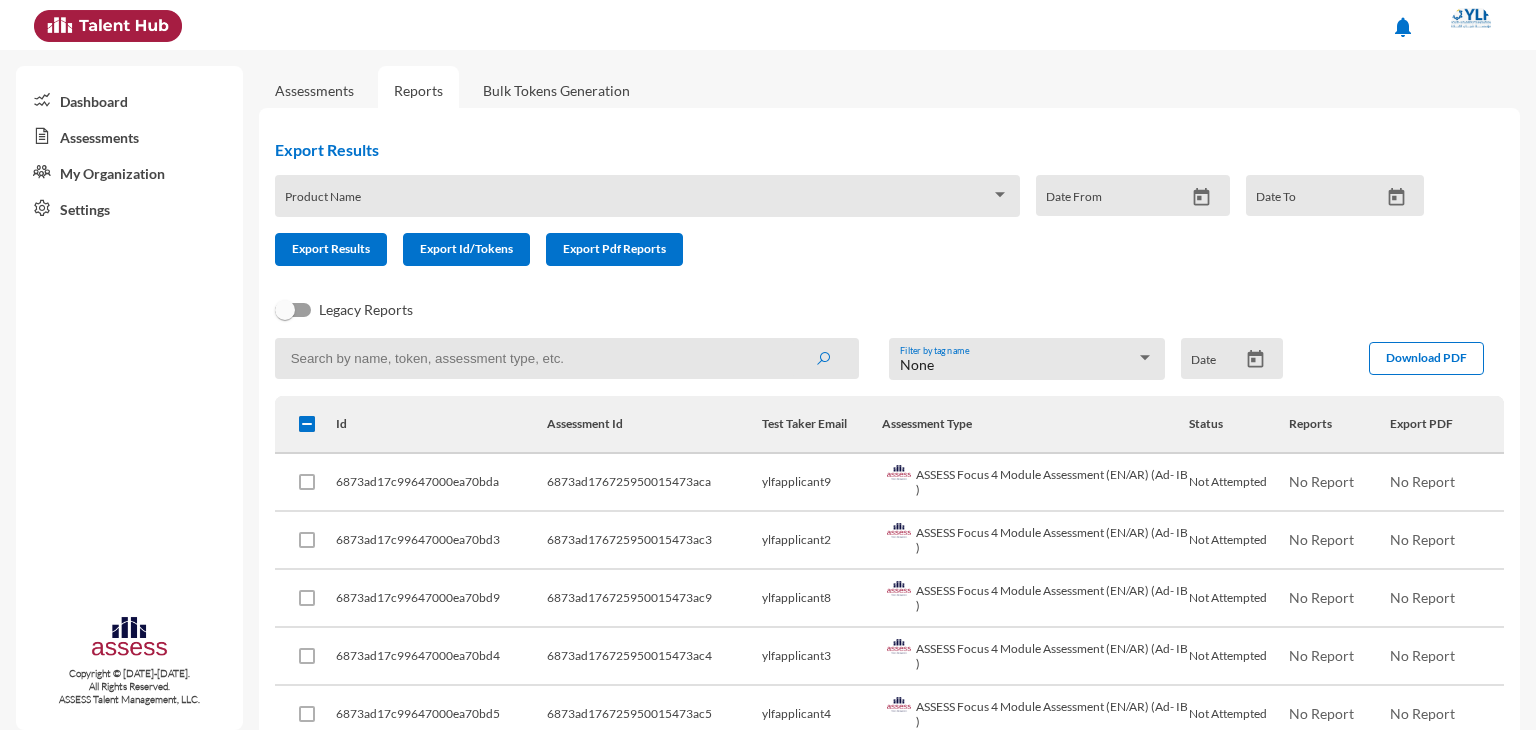click on "Assessments" 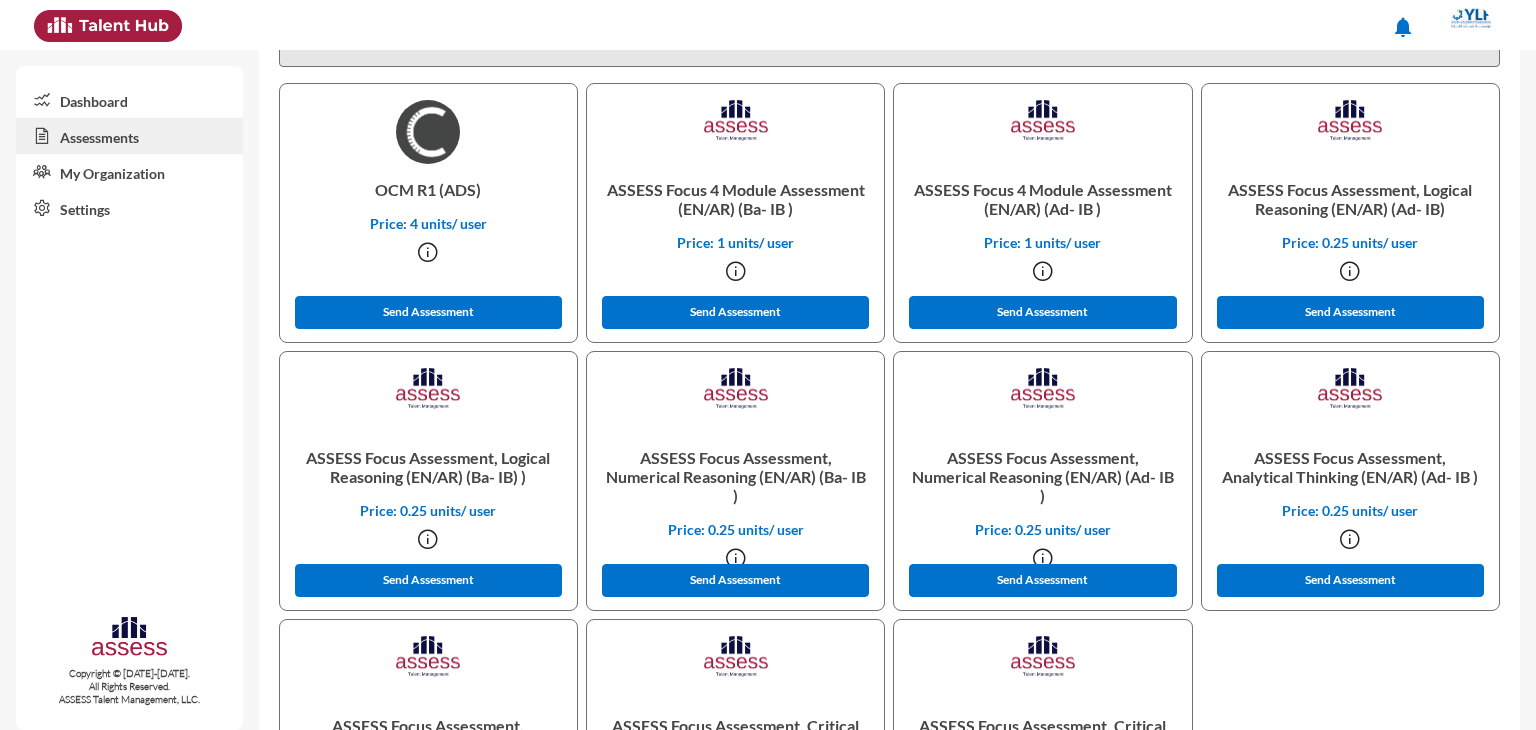 scroll, scrollTop: 628, scrollLeft: 0, axis: vertical 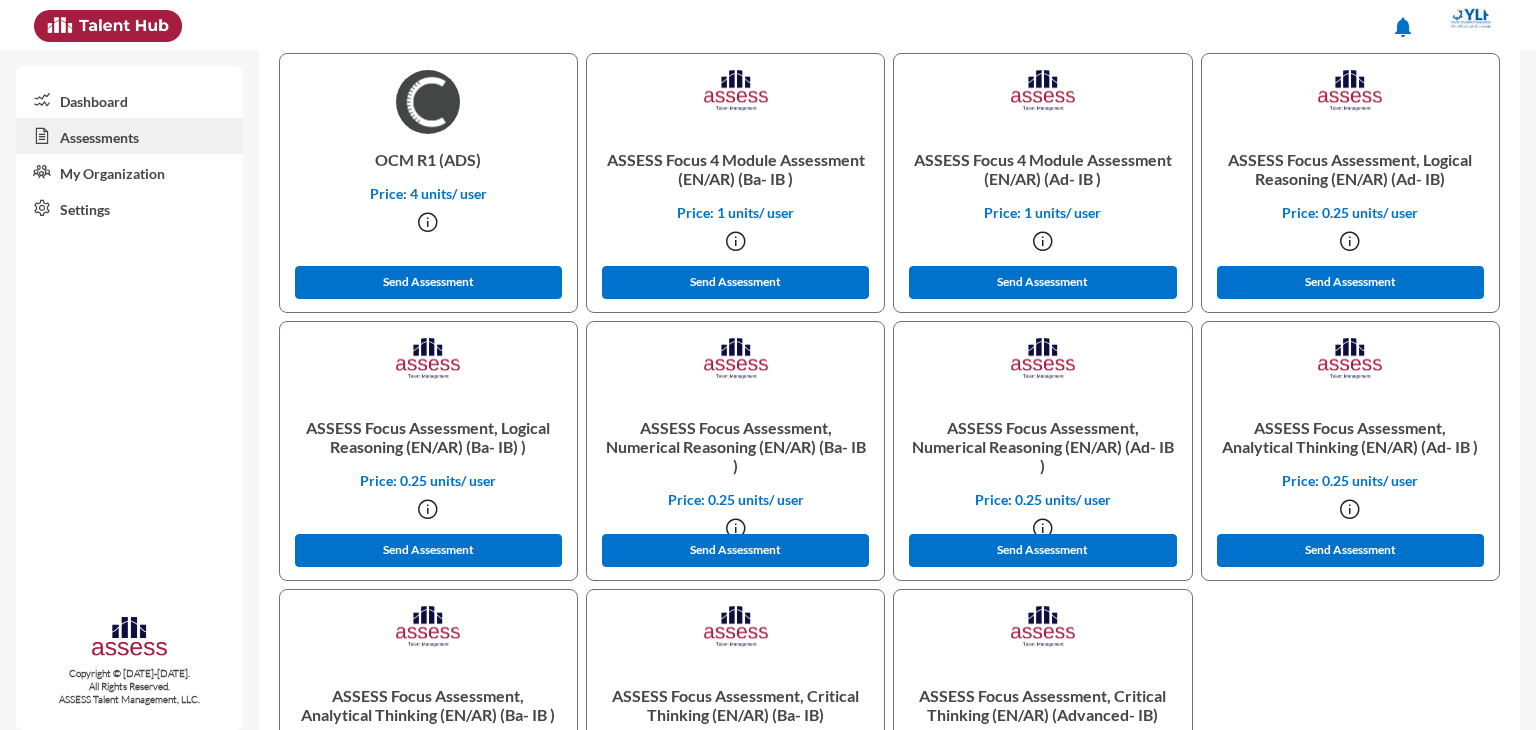 click on "My Organization" 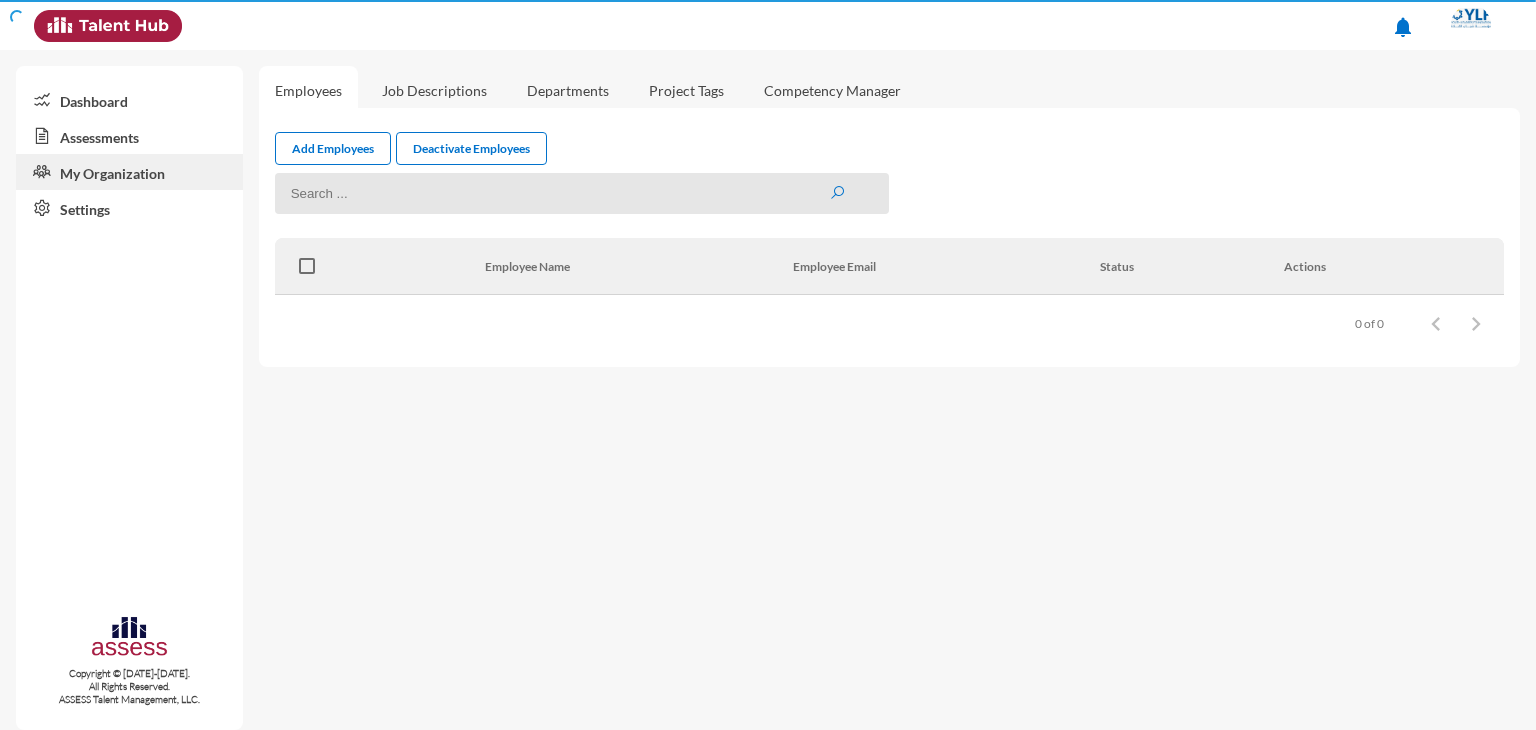 scroll, scrollTop: 0, scrollLeft: 0, axis: both 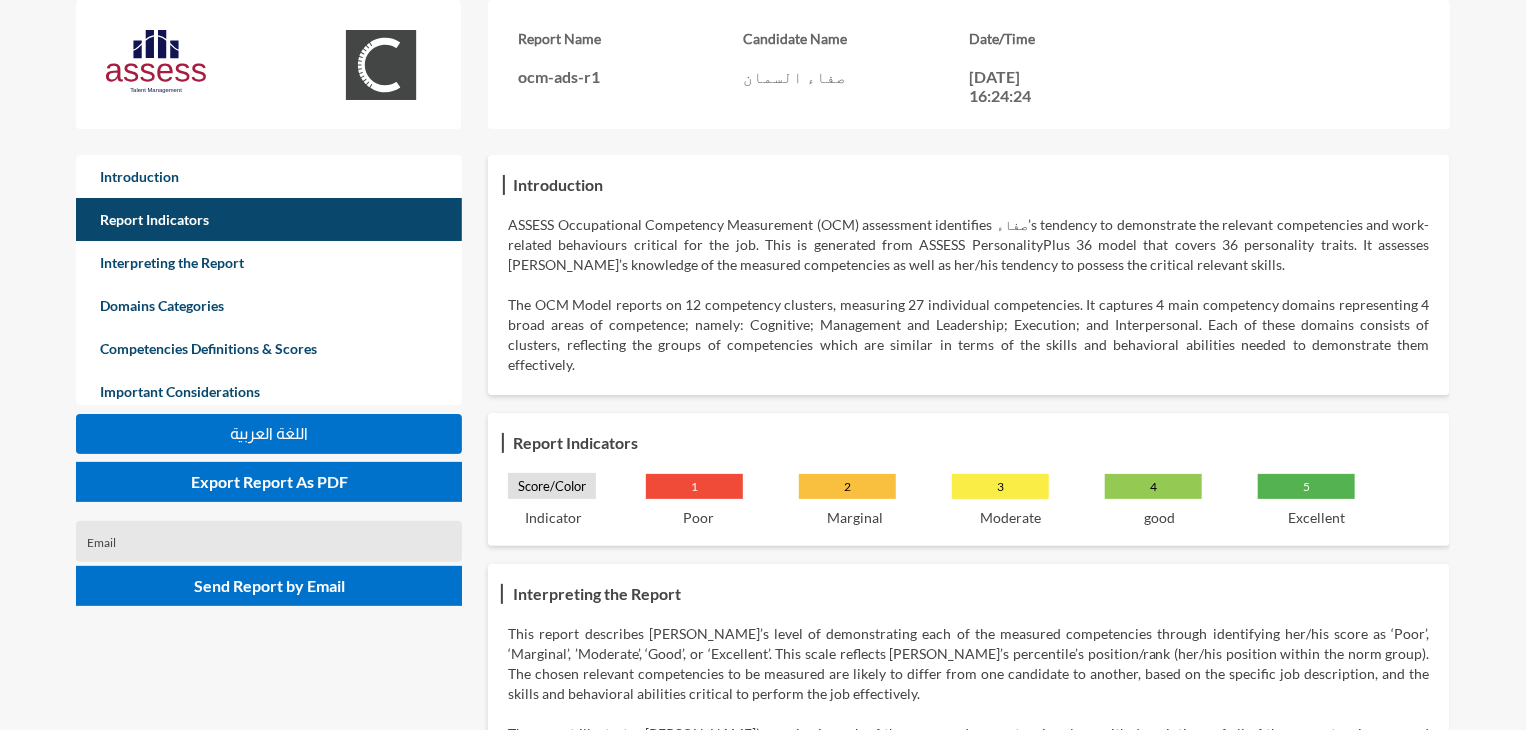click on "Report Indicators" 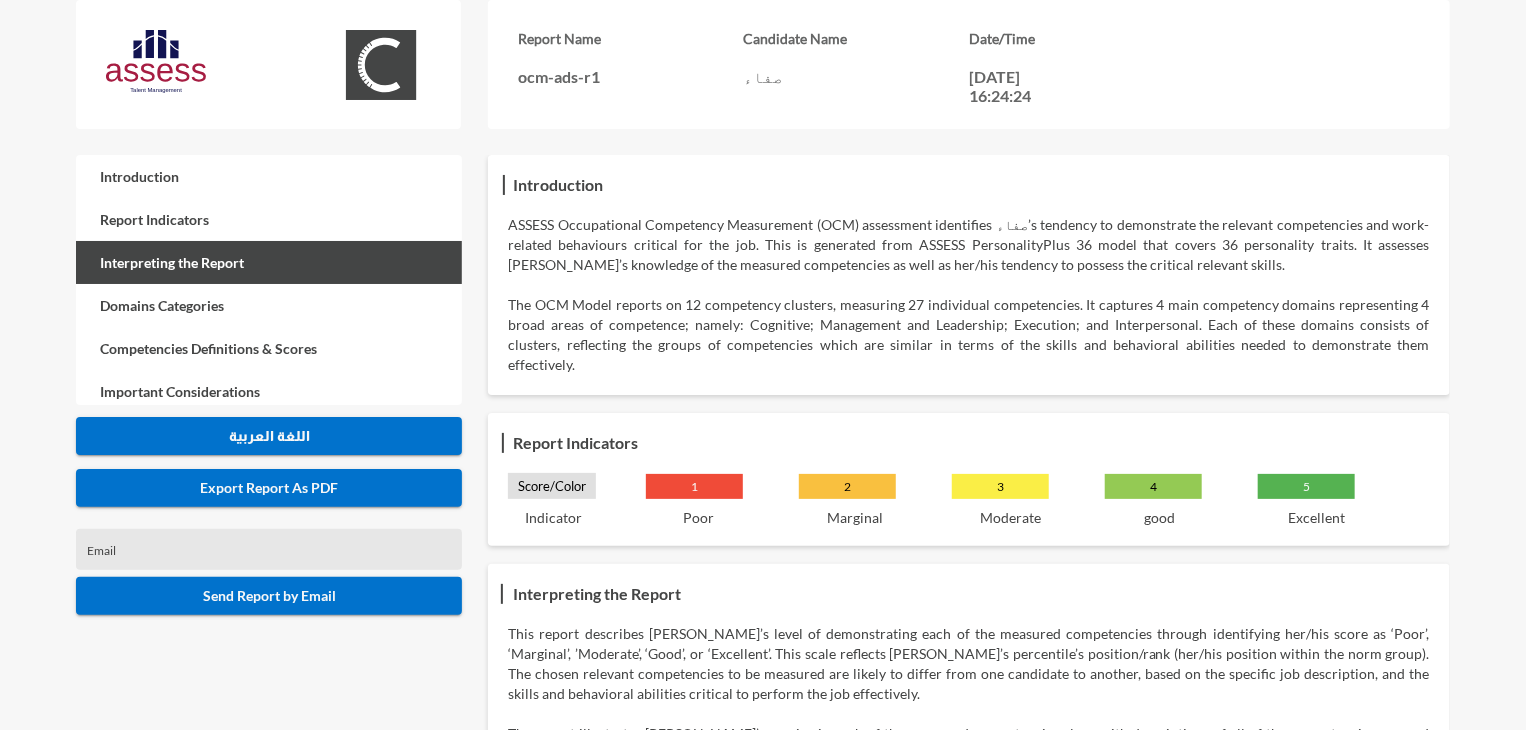 click on "Interpreting the Report" 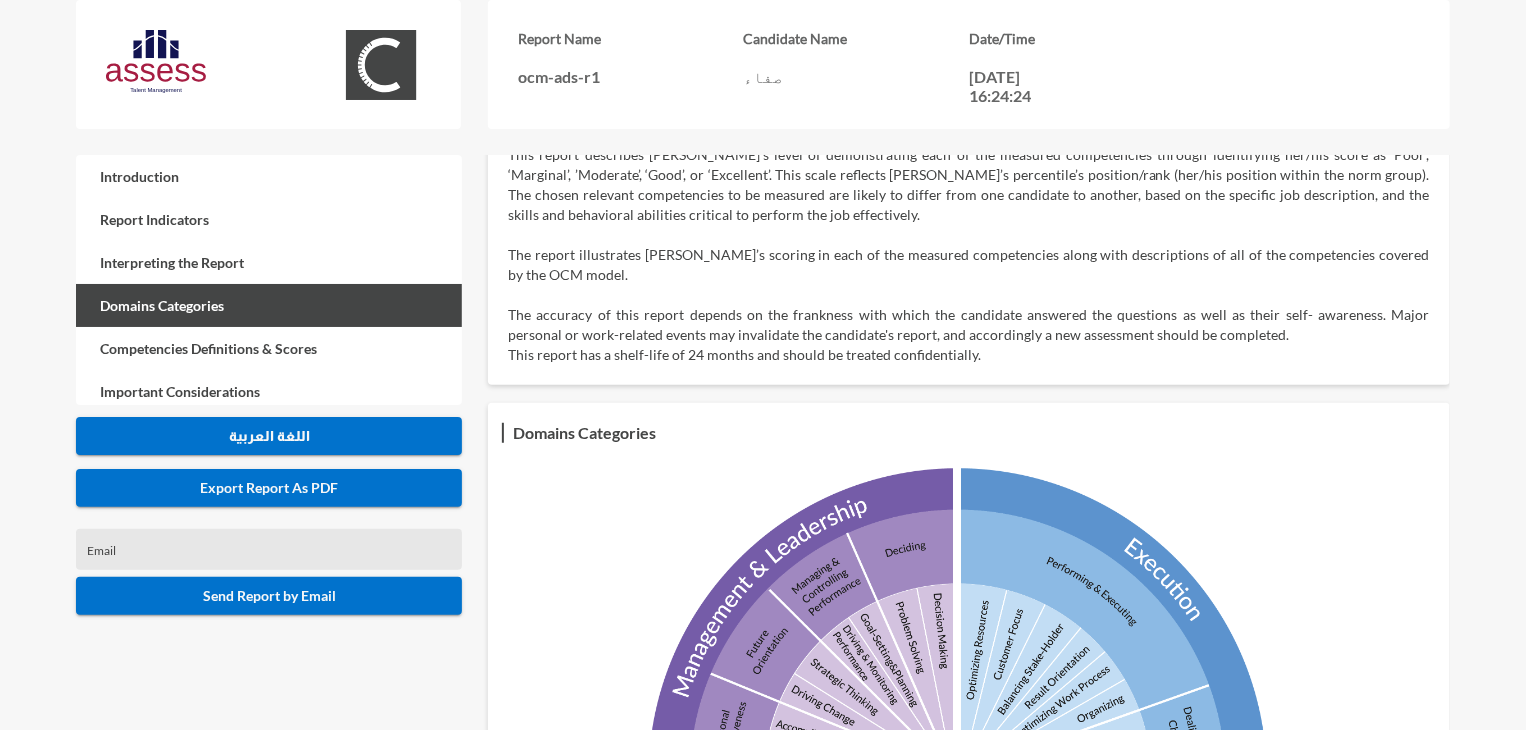 click on "Domains Categories" 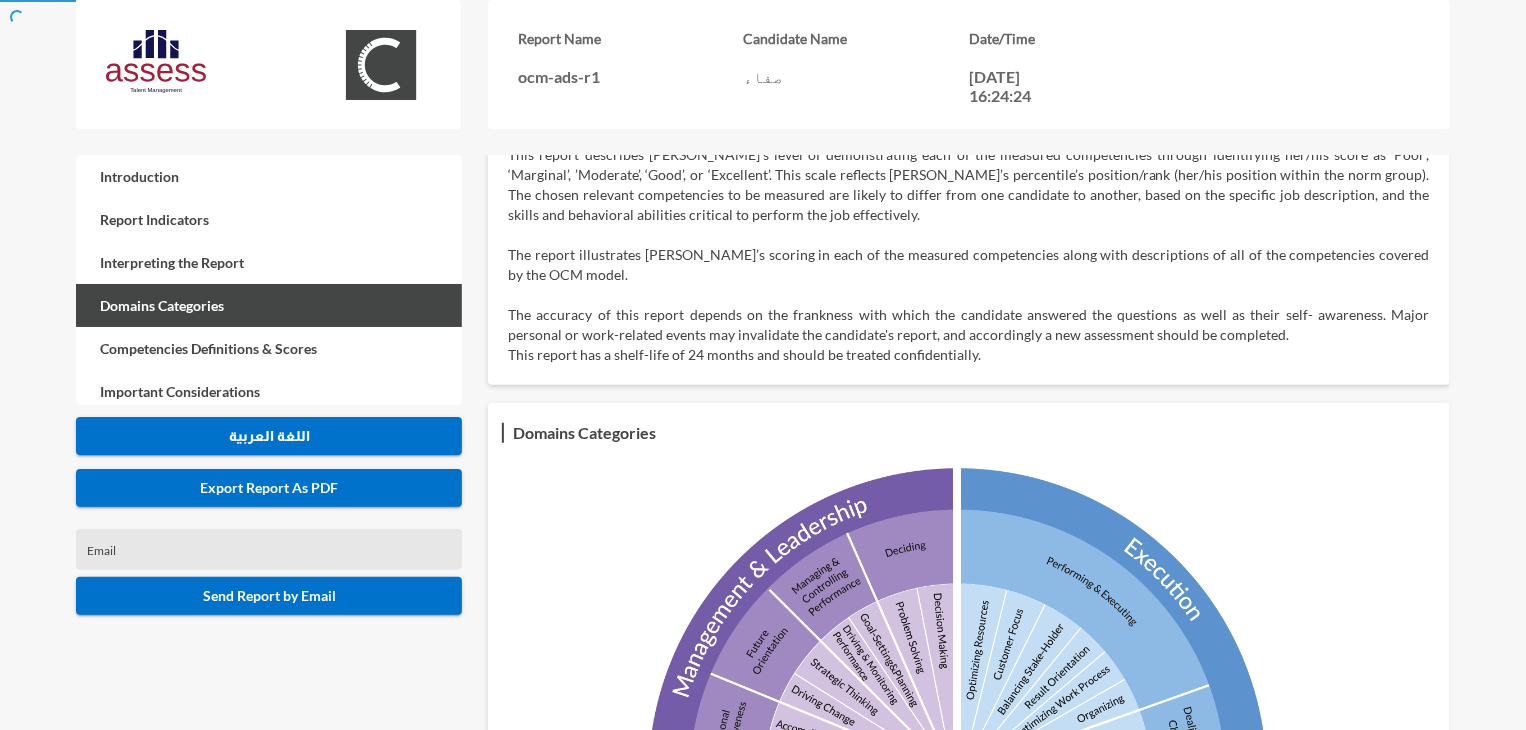 scroll, scrollTop: 776, scrollLeft: 0, axis: vertical 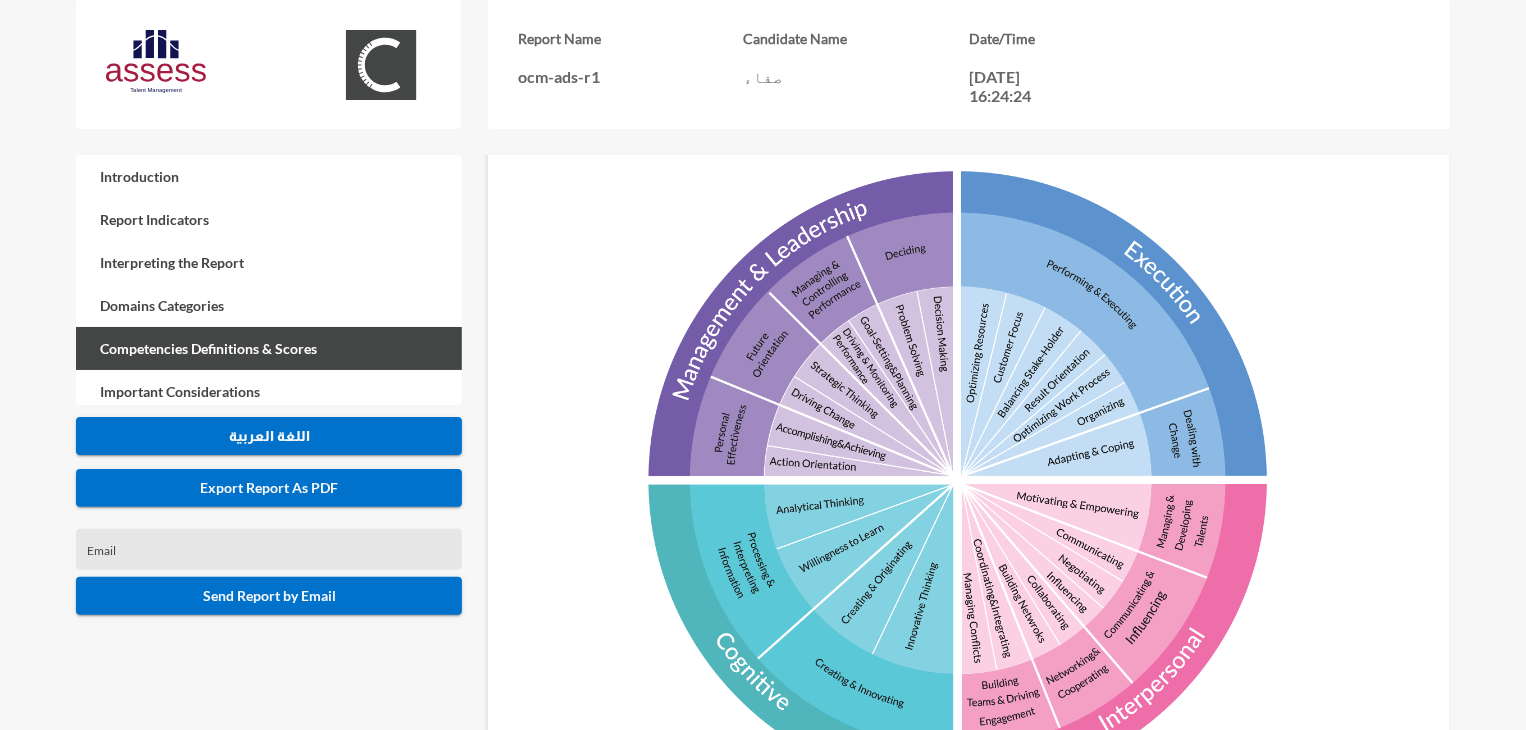 click on "Competencies Definitions & Scores" 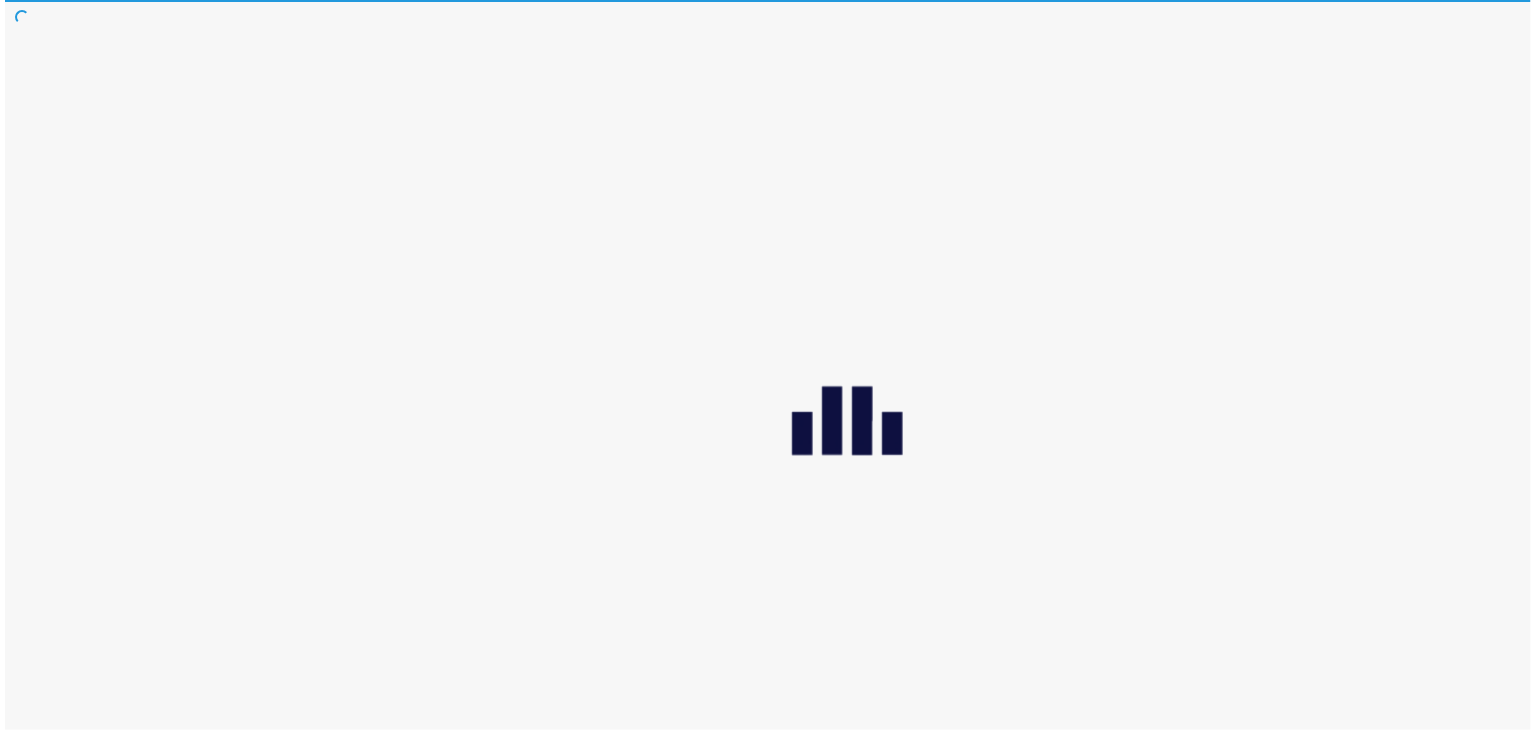 scroll, scrollTop: 0, scrollLeft: 0, axis: both 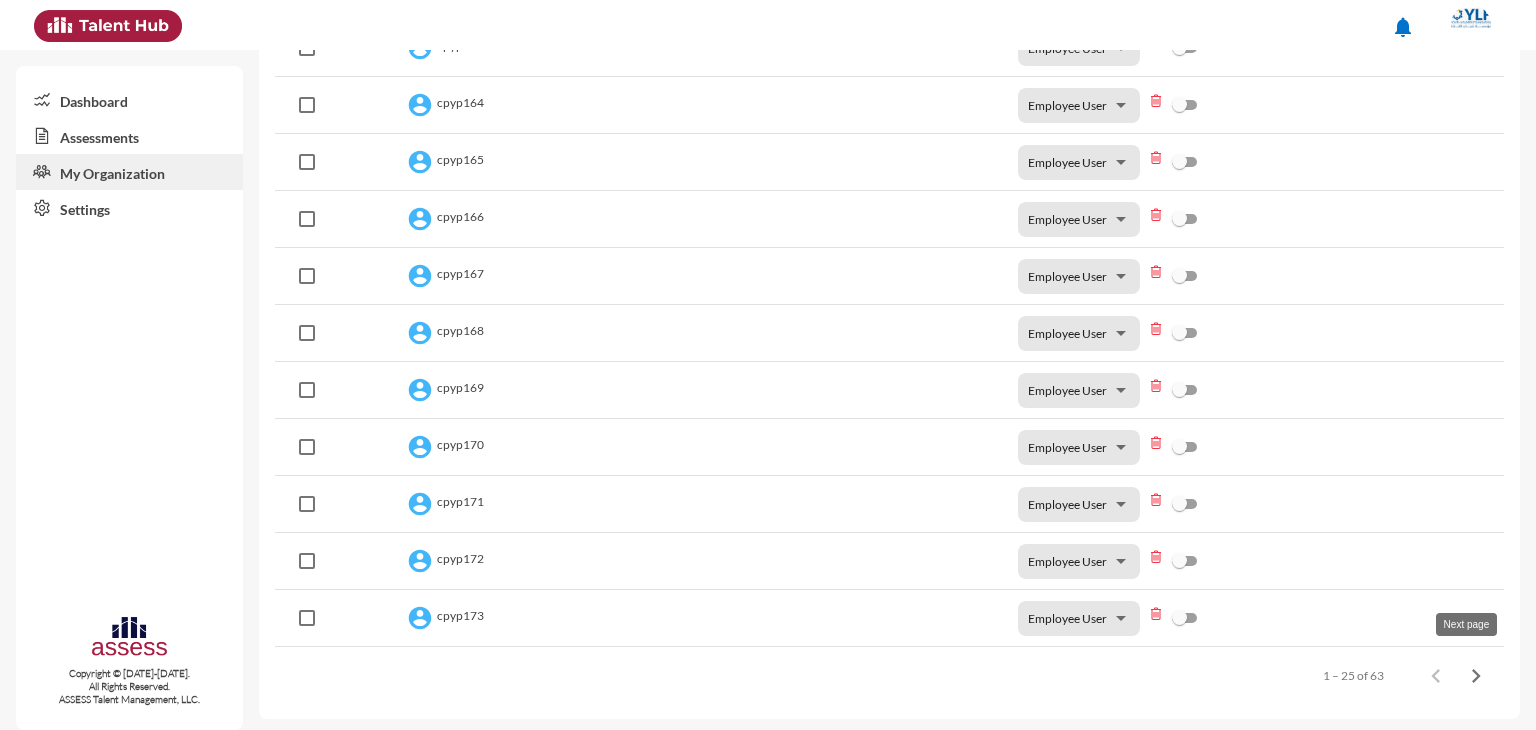 click 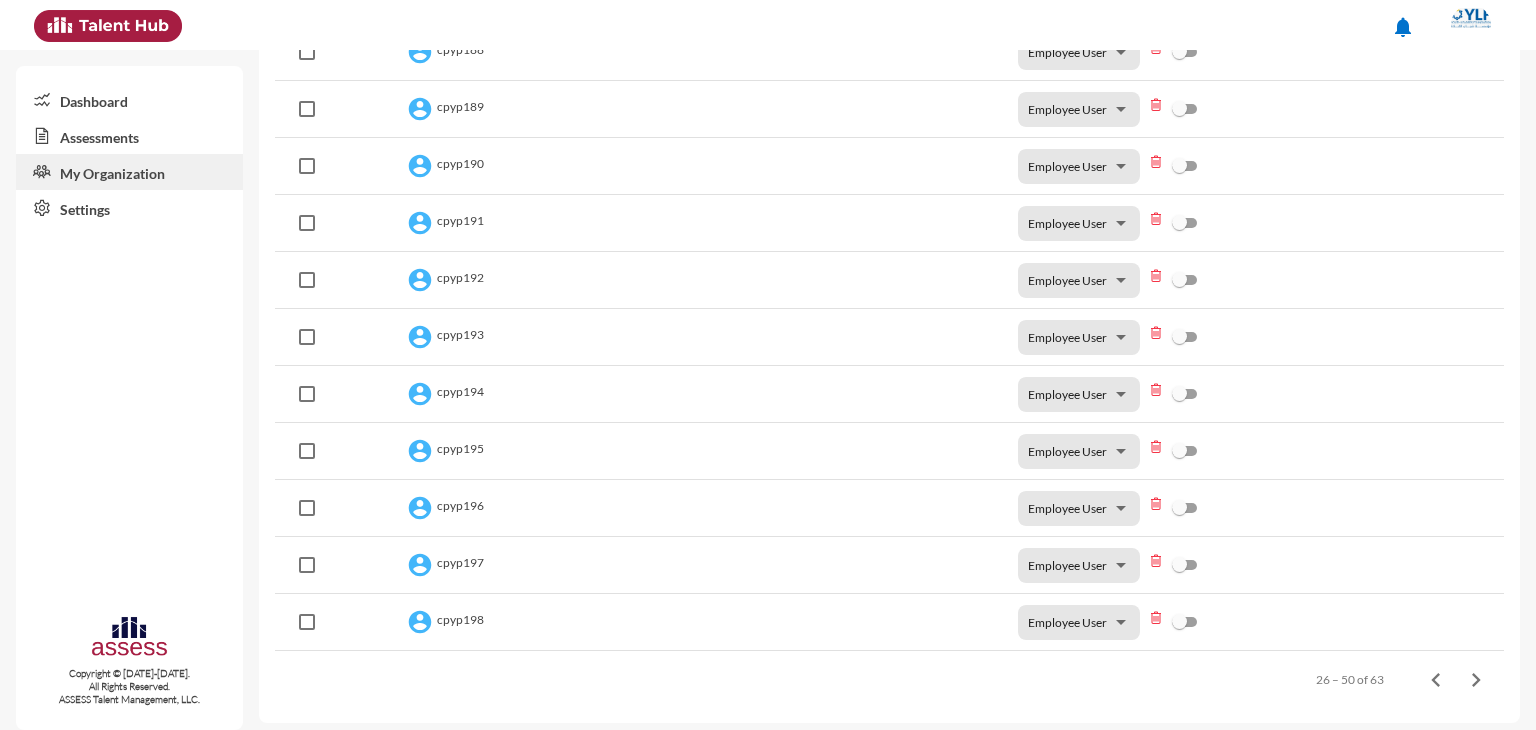 scroll, scrollTop: 1073, scrollLeft: 0, axis: vertical 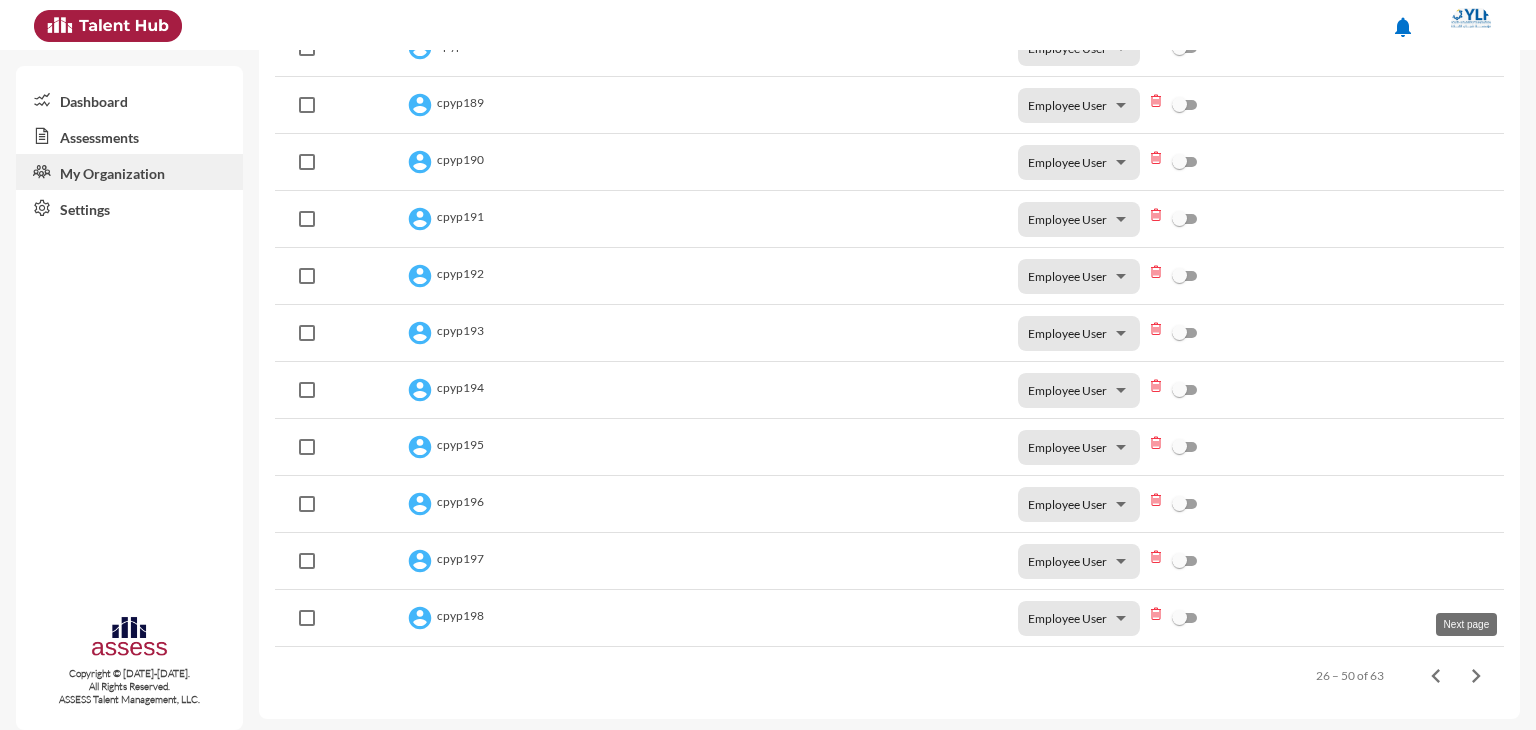 click 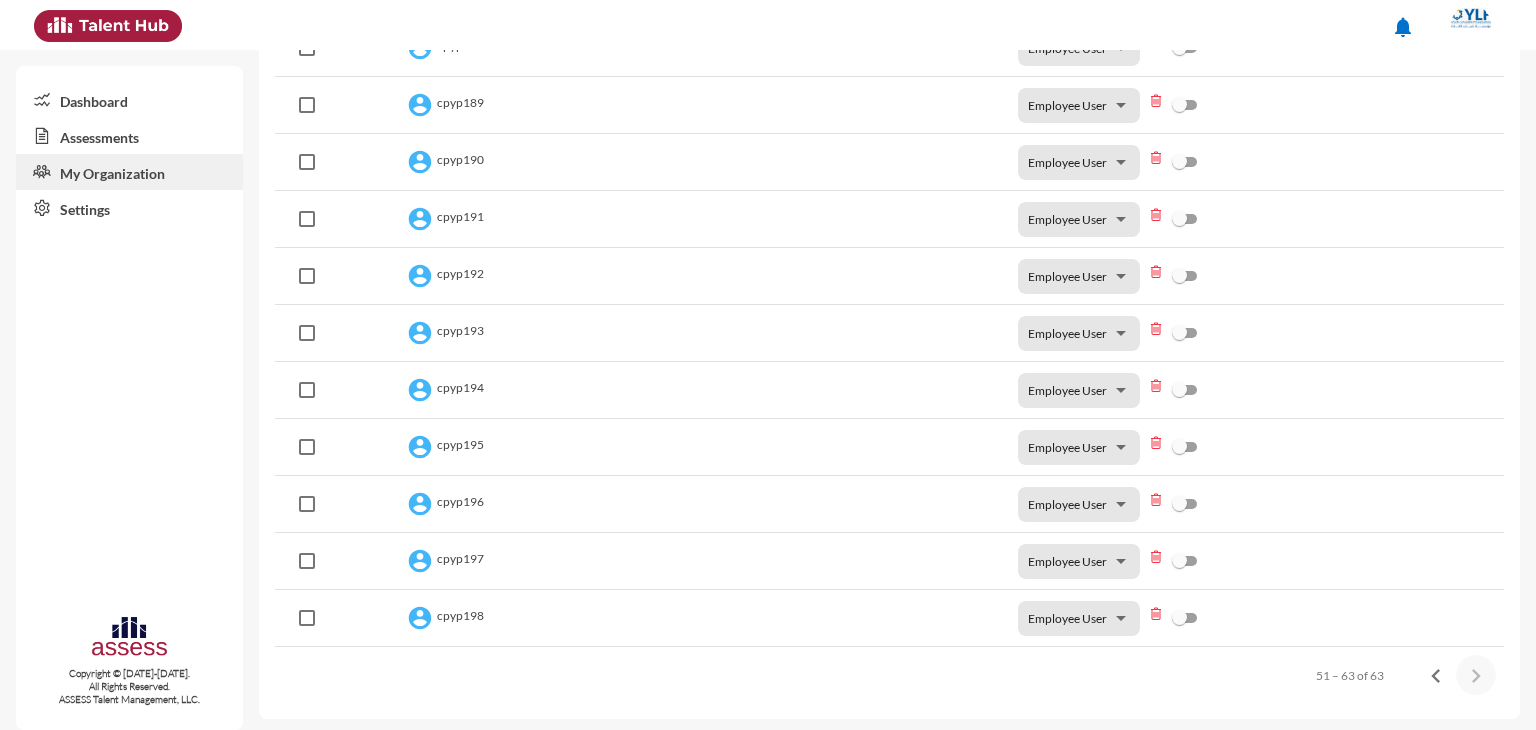 scroll, scrollTop: 392, scrollLeft: 0, axis: vertical 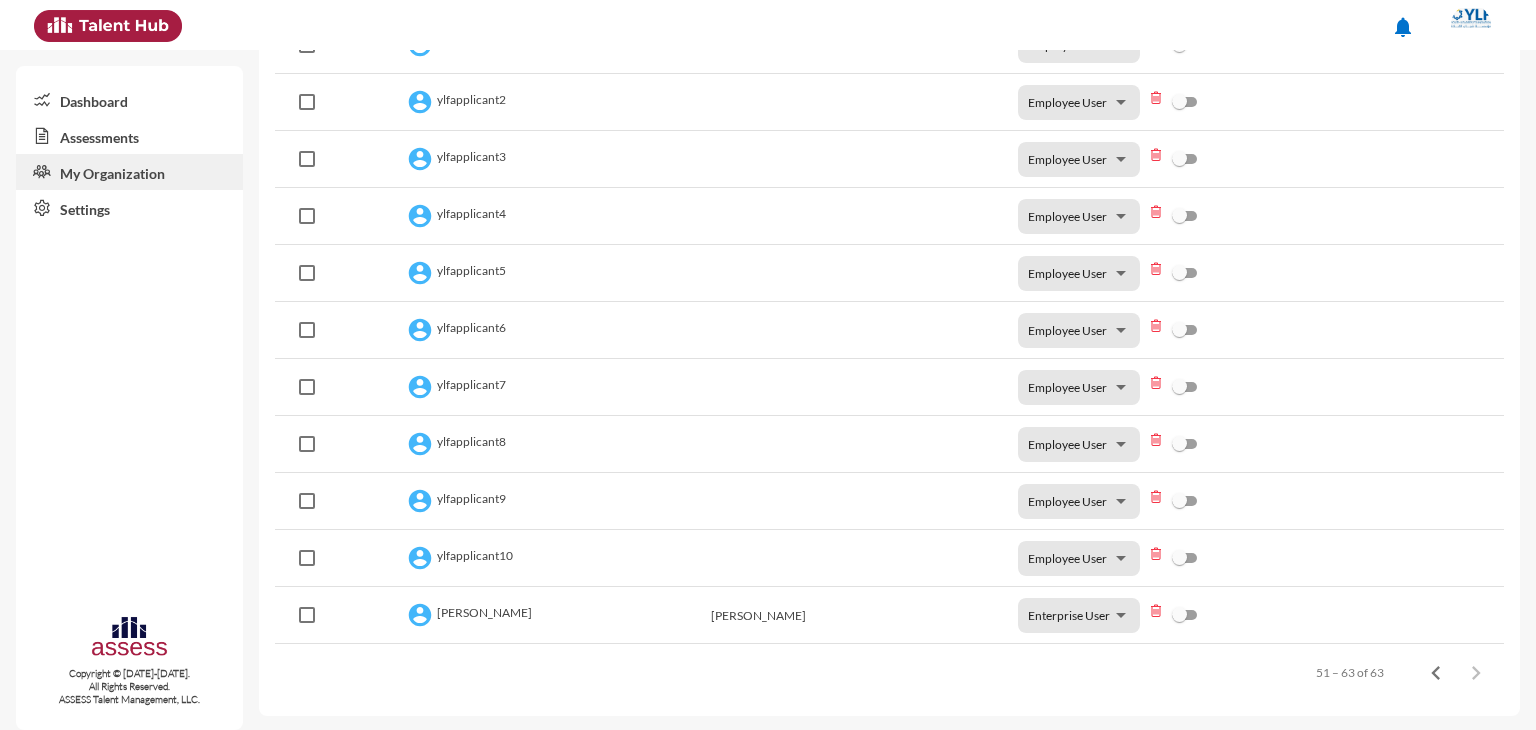 click on "Employees  Job Descriptions  Departments  Project Tags  Competency Manager Add Employees Deactivate Employees   Employee Name Employee Email Status Actions    cpyp199     Employee User      cpyp200     Employee User      ylfapplicant1     Employee User      ylfapplicant2     Employee User      ylfapplicant3     Employee User      ylfapplicant4     Employee User      ylfapplicant5     Employee User      ylfapplicant6     Employee User      ylfapplicant7     Employee User      ylfapplicant8     Employee User      ylfapplicant9     Employee User      ylfapplicant10     Employee User      [PERSON_NAME]   [PERSON_NAME]  Enterprise User    Items per page:  25  51 – 63 of 63" 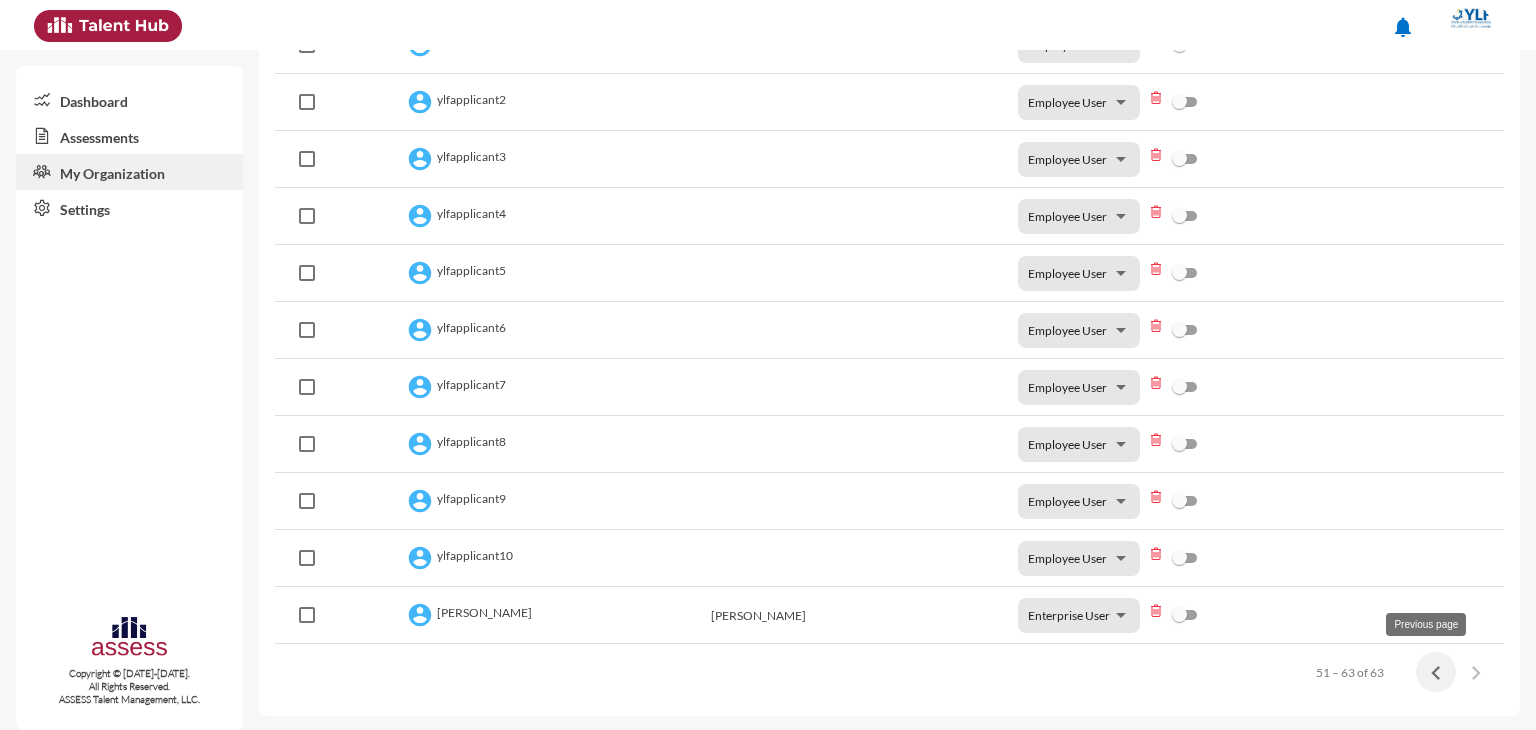 click 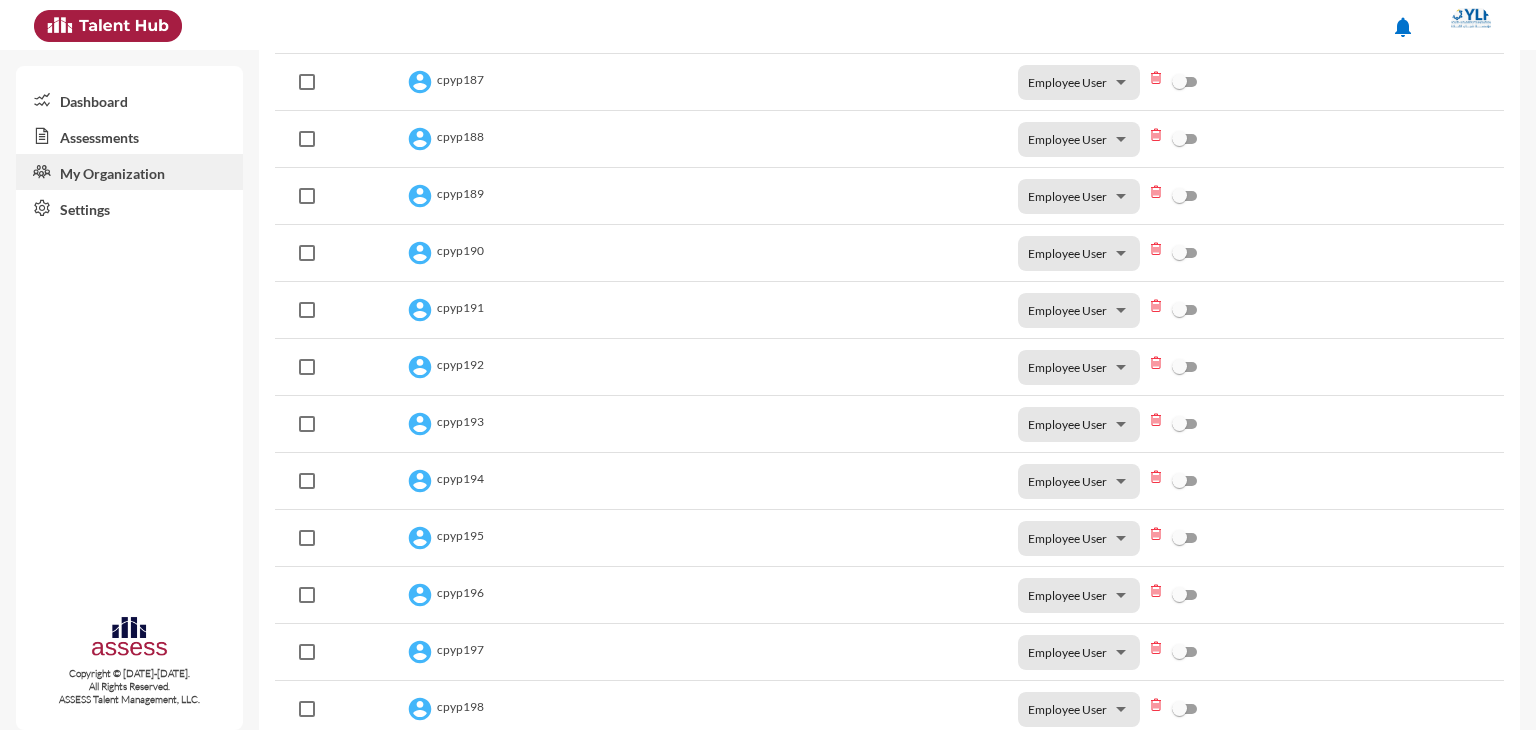scroll, scrollTop: 1073, scrollLeft: 0, axis: vertical 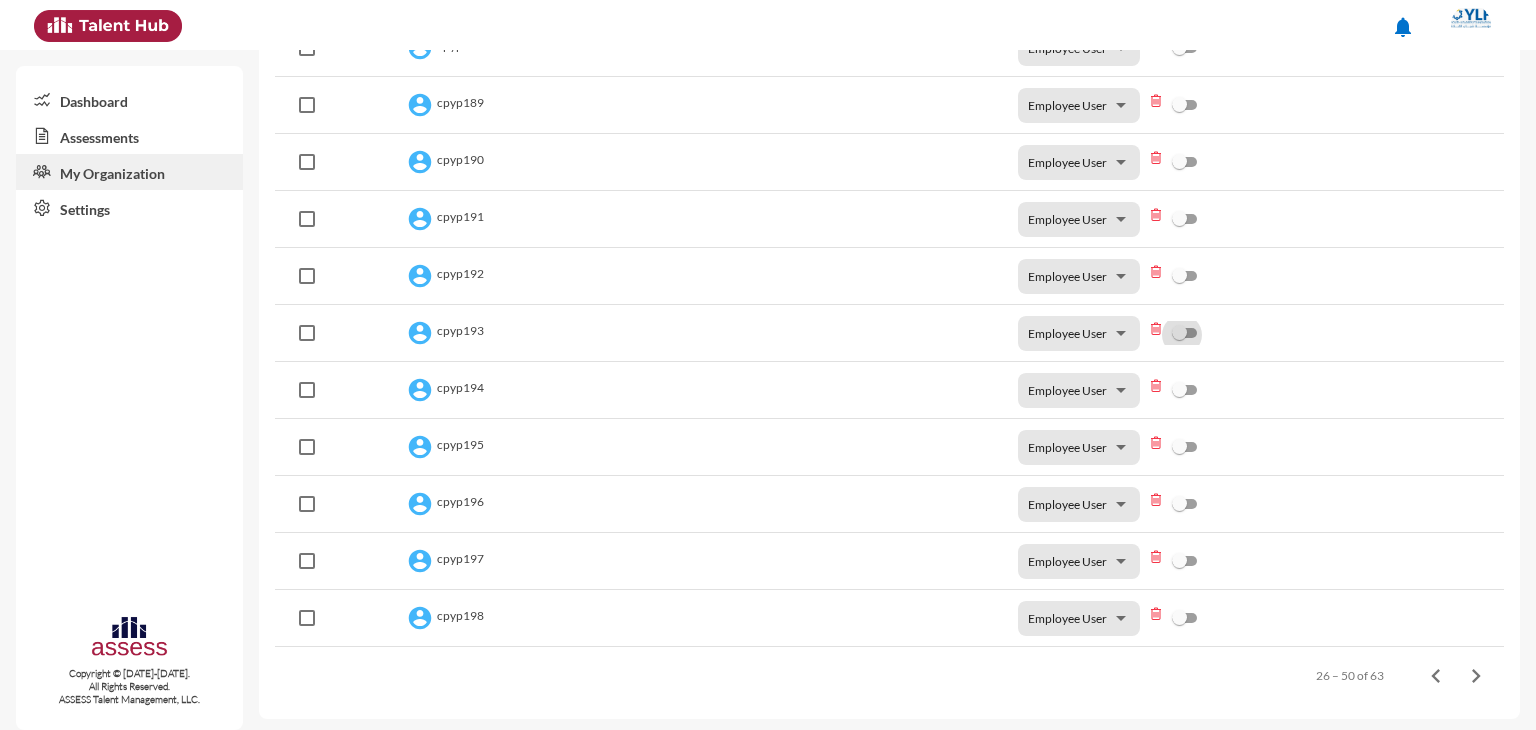 click at bounding box center [1179, 332] 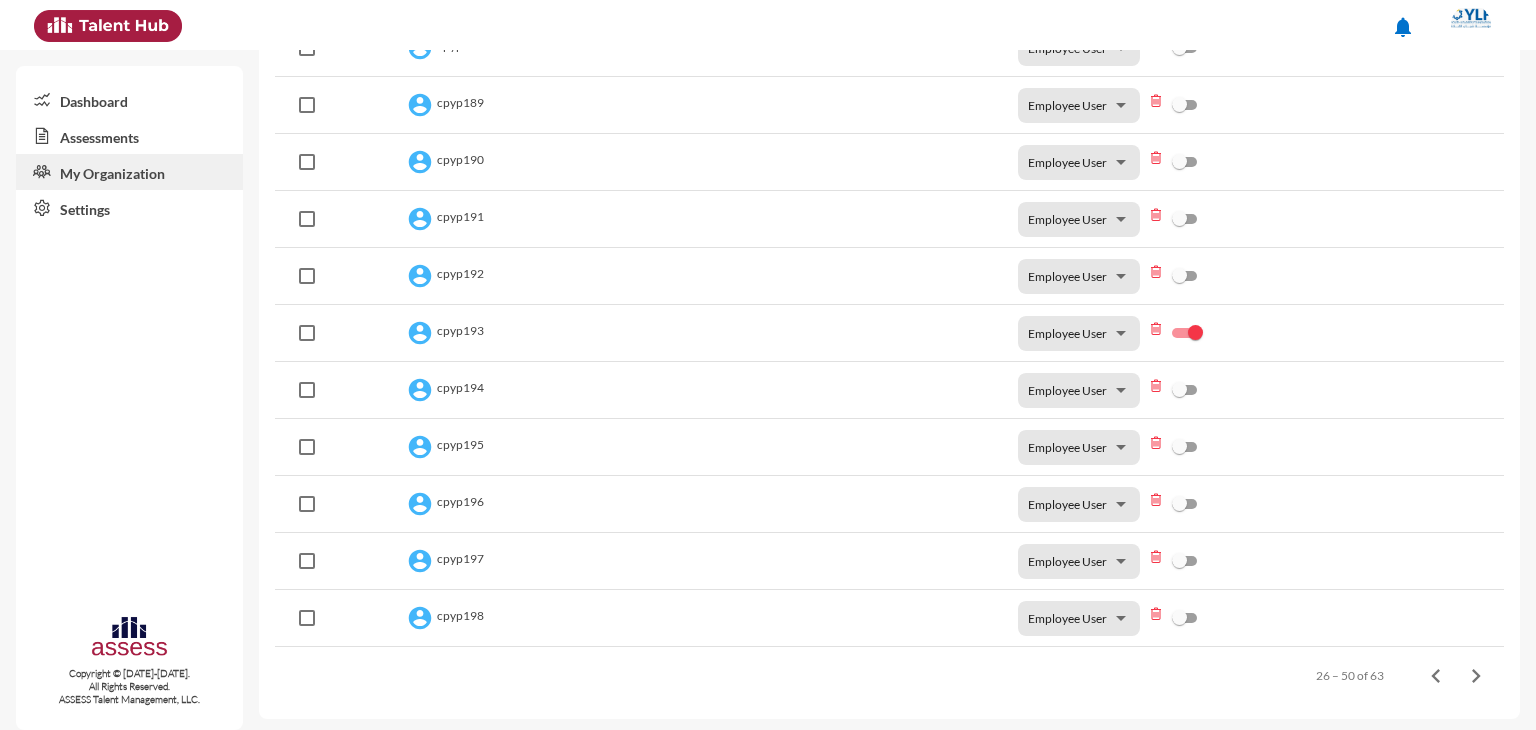 click on "Assessments" 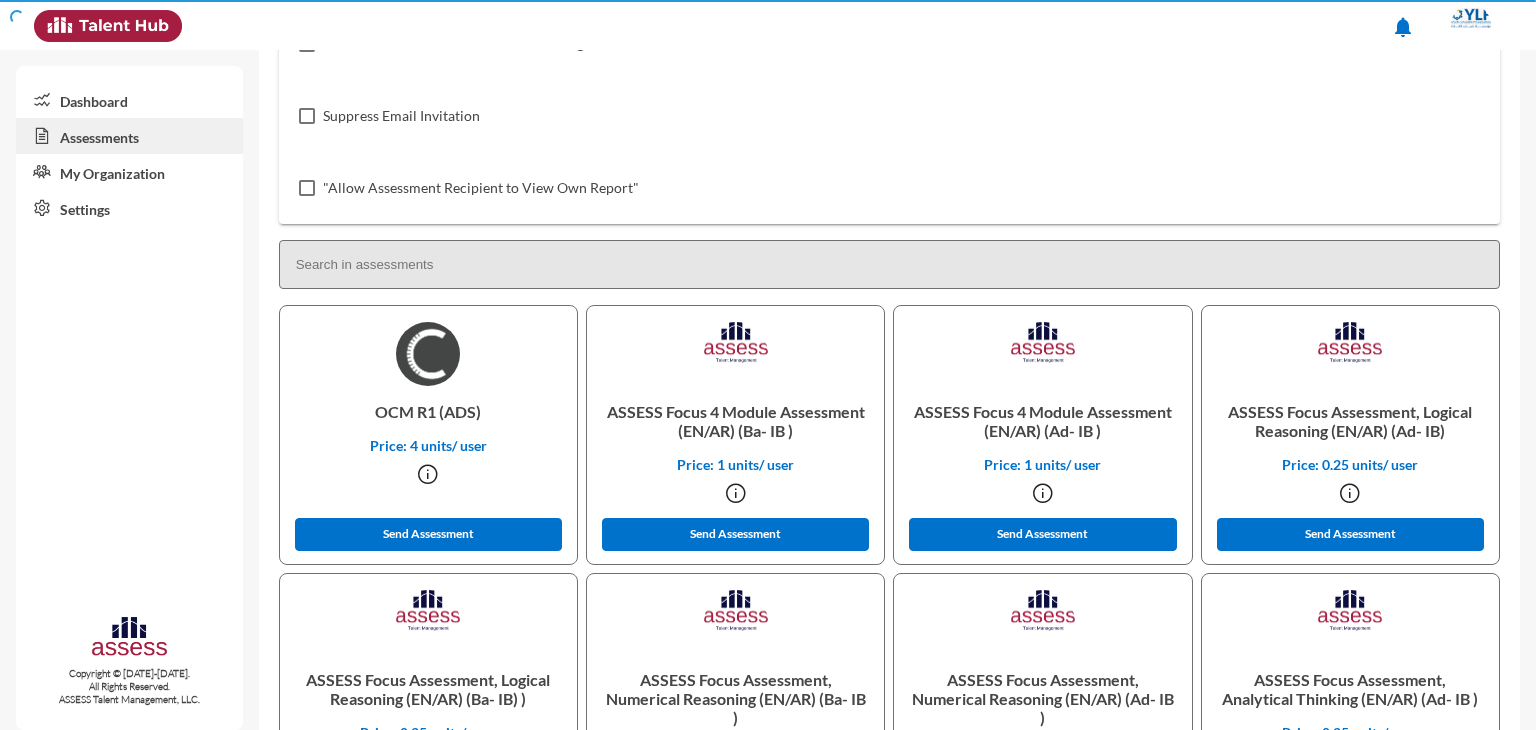 scroll, scrollTop: 788, scrollLeft: 0, axis: vertical 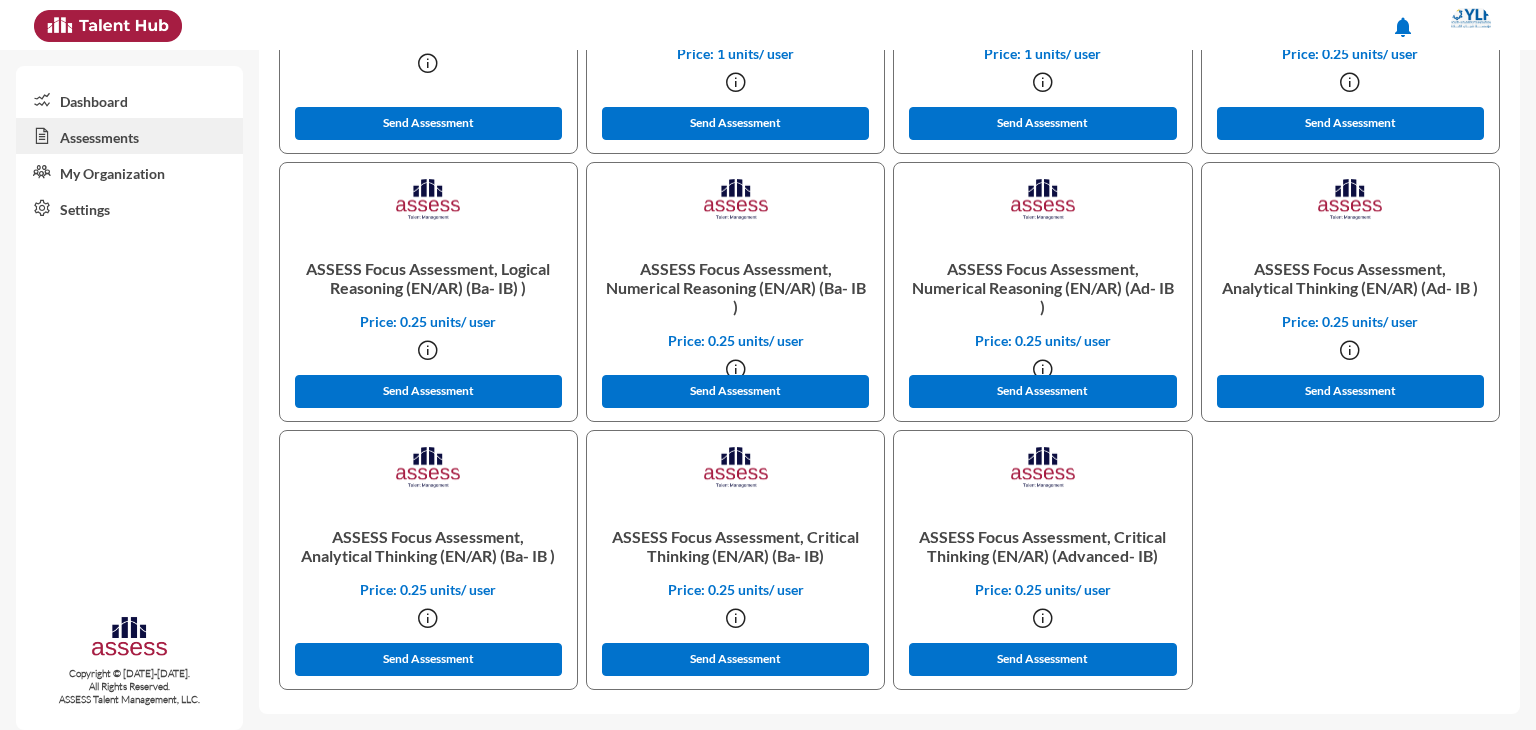 click on "Dashboard" 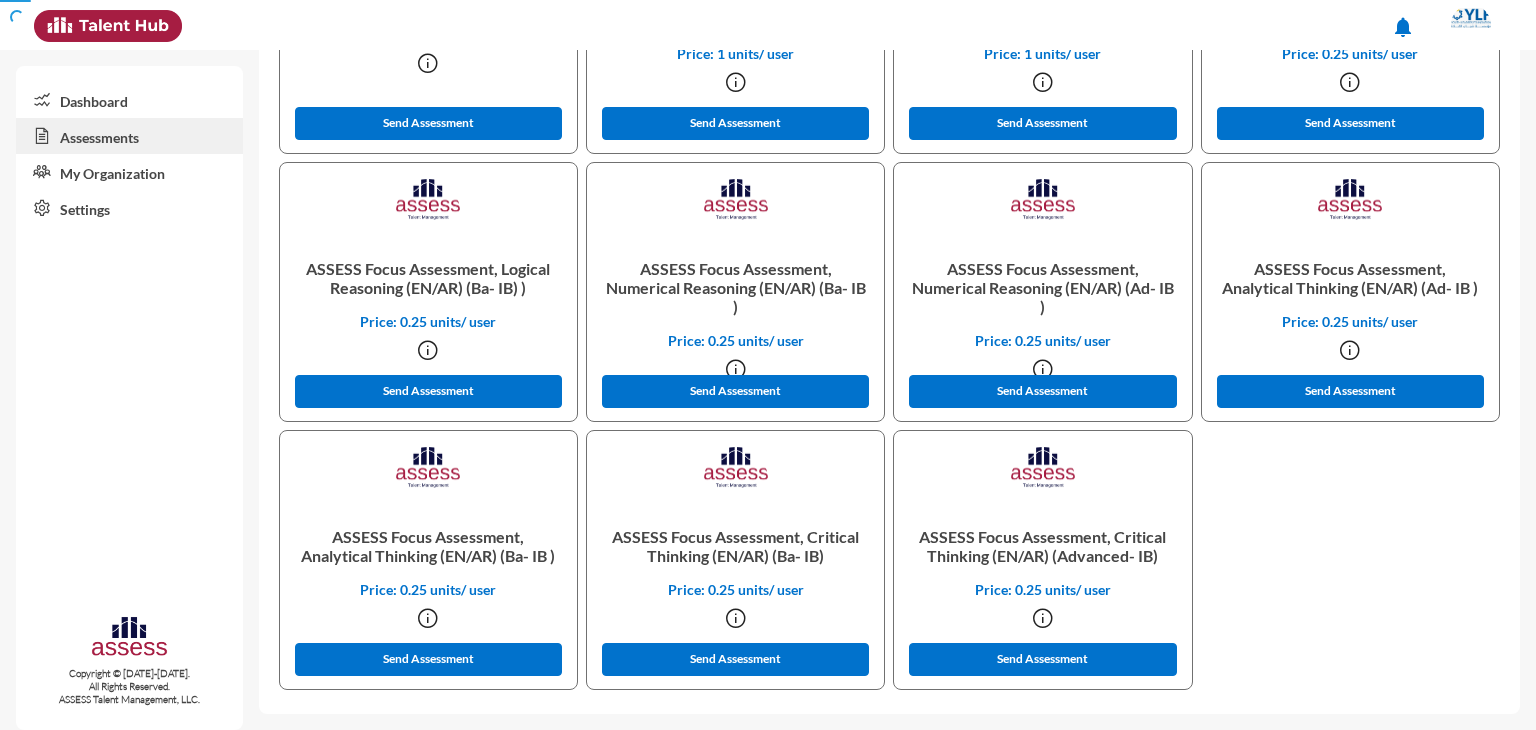 scroll, scrollTop: 552, scrollLeft: 0, axis: vertical 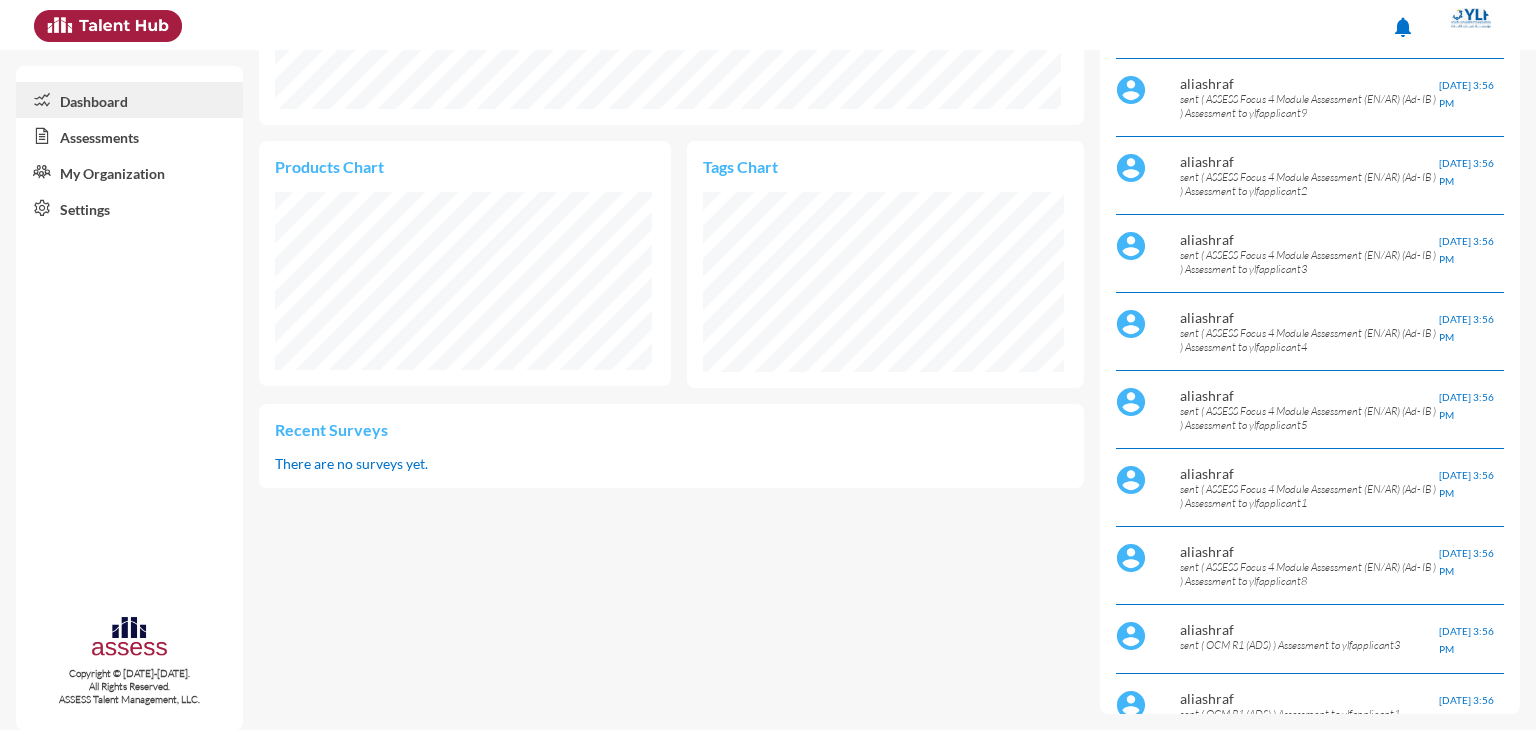 click on "Assessments" 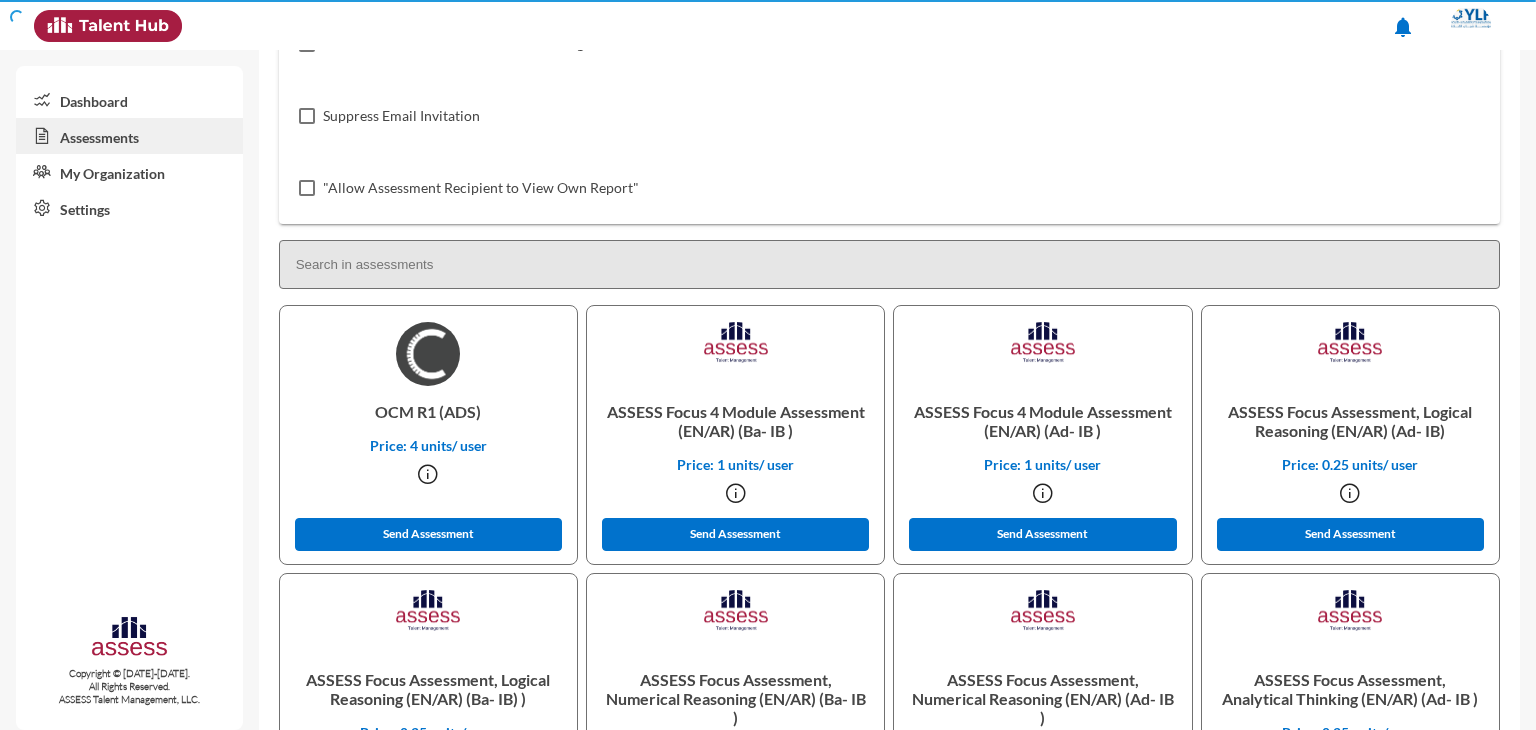 scroll, scrollTop: 552, scrollLeft: 0, axis: vertical 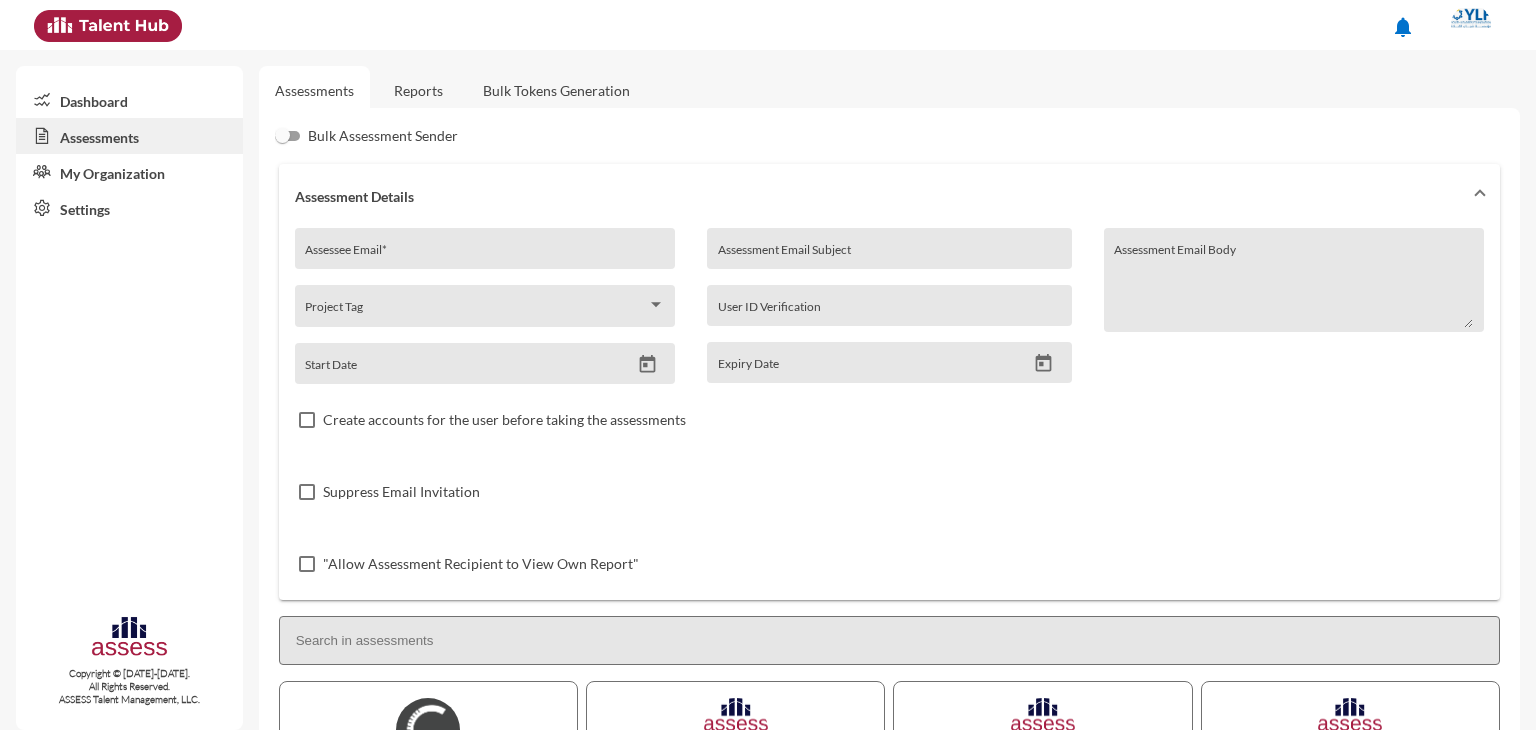 click on "Reports" 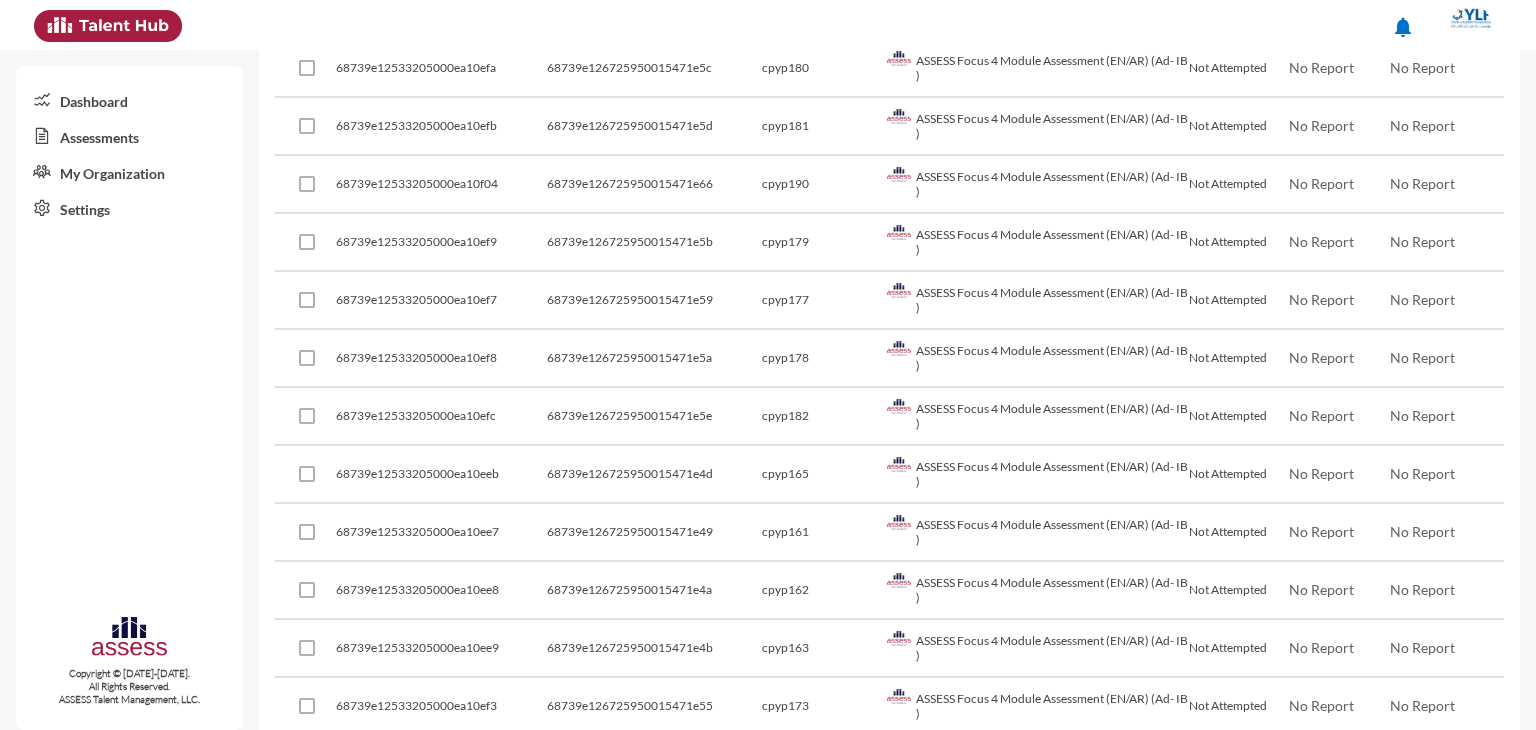 scroll, scrollTop: 5573, scrollLeft: 0, axis: vertical 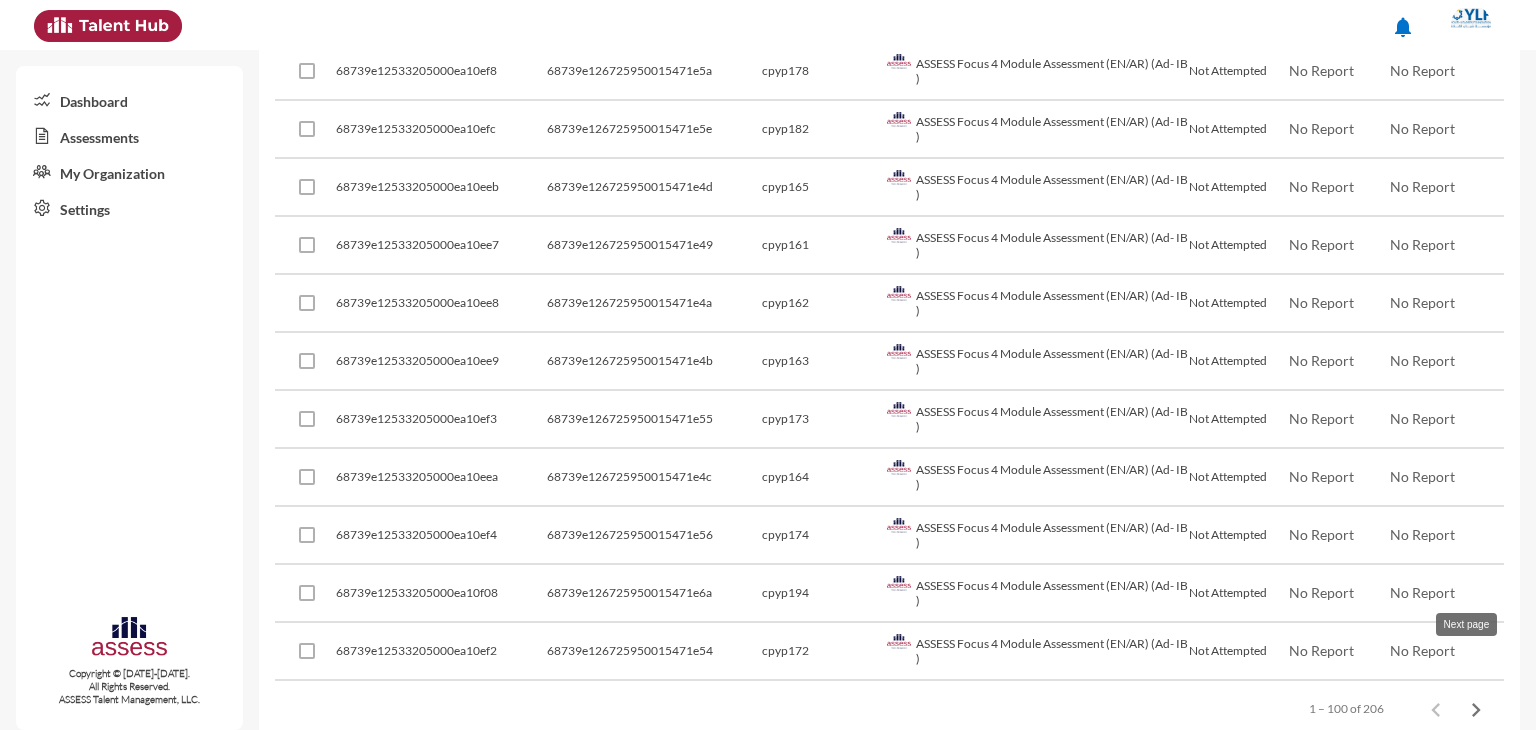 click 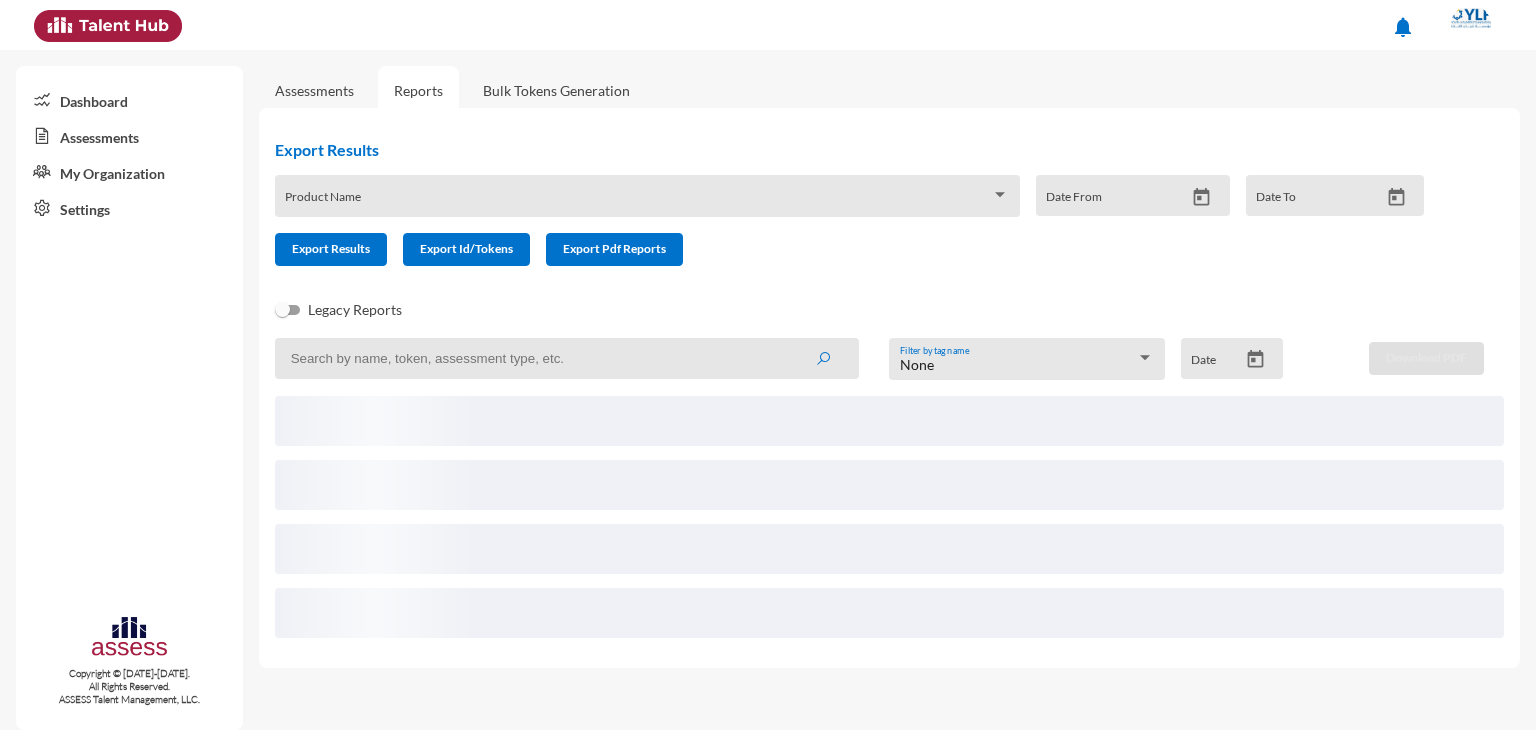 scroll, scrollTop: 0, scrollLeft: 0, axis: both 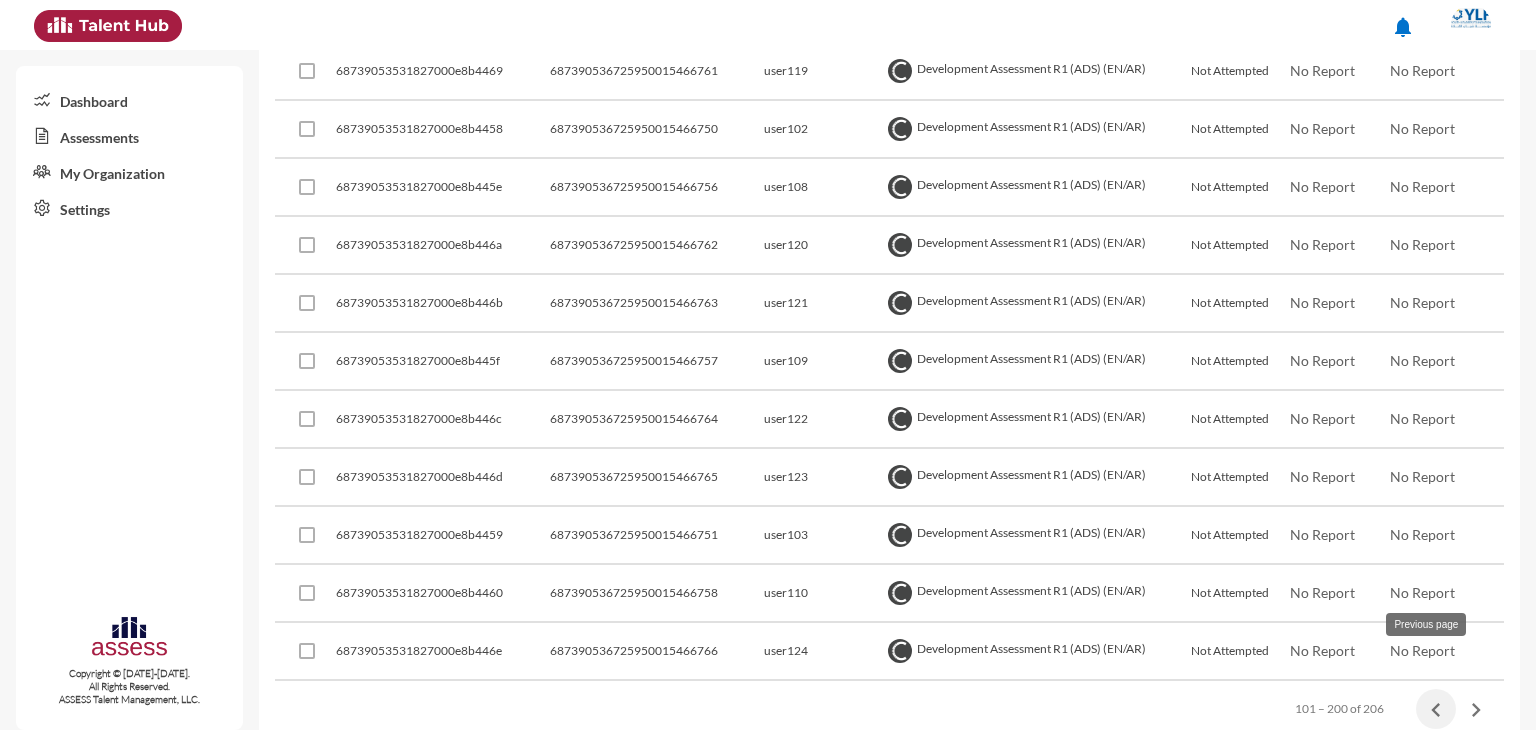click 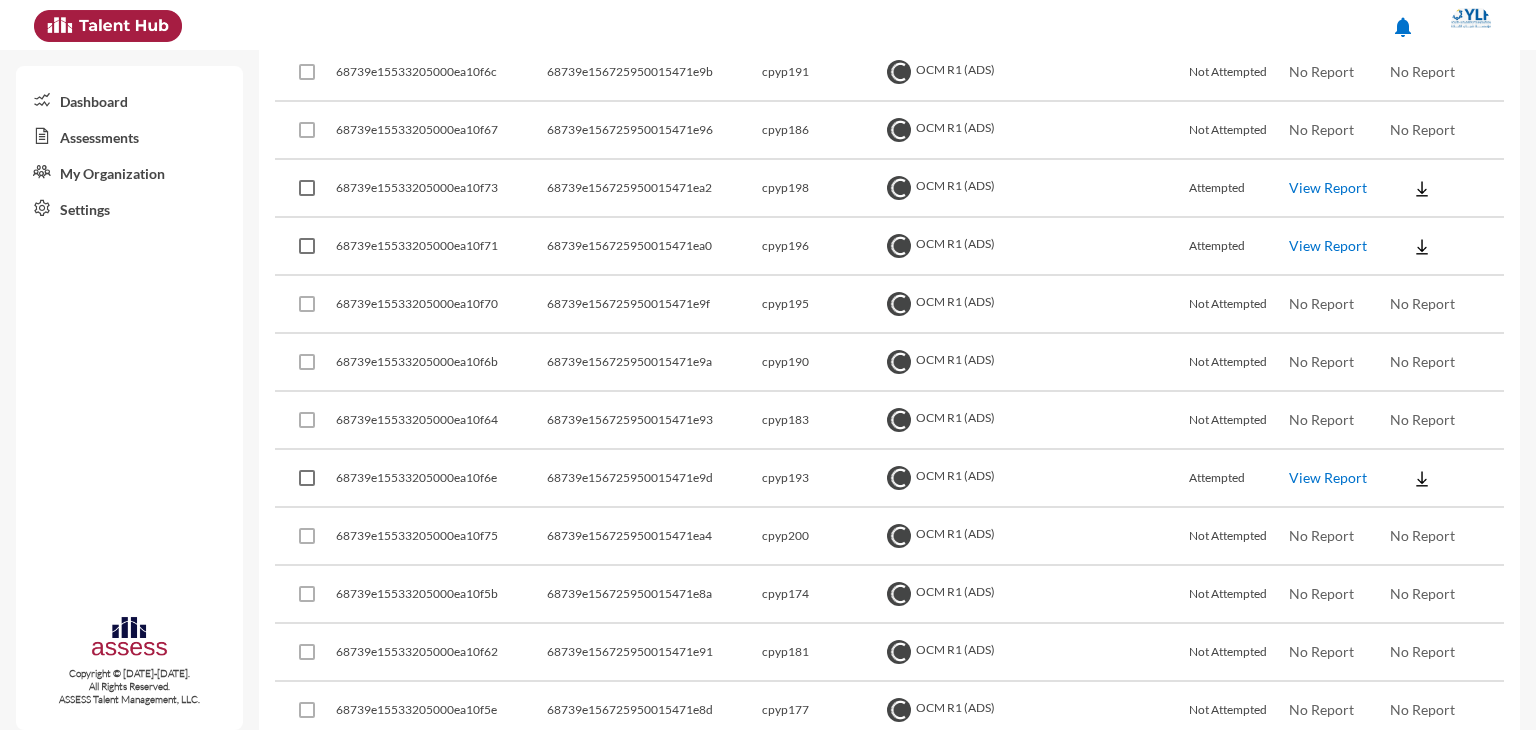scroll, scrollTop: 2223, scrollLeft: 0, axis: vertical 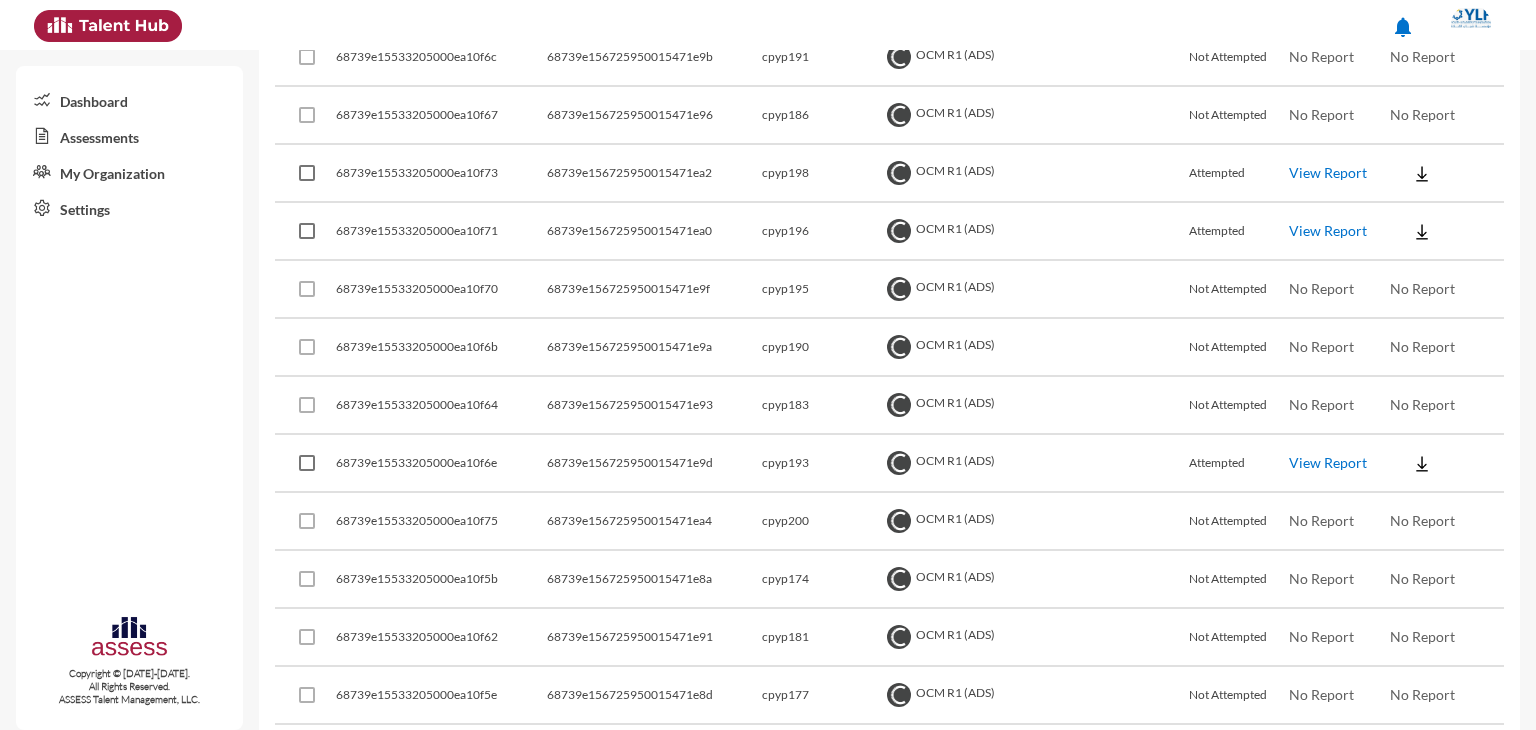 click at bounding box center (307, 463) 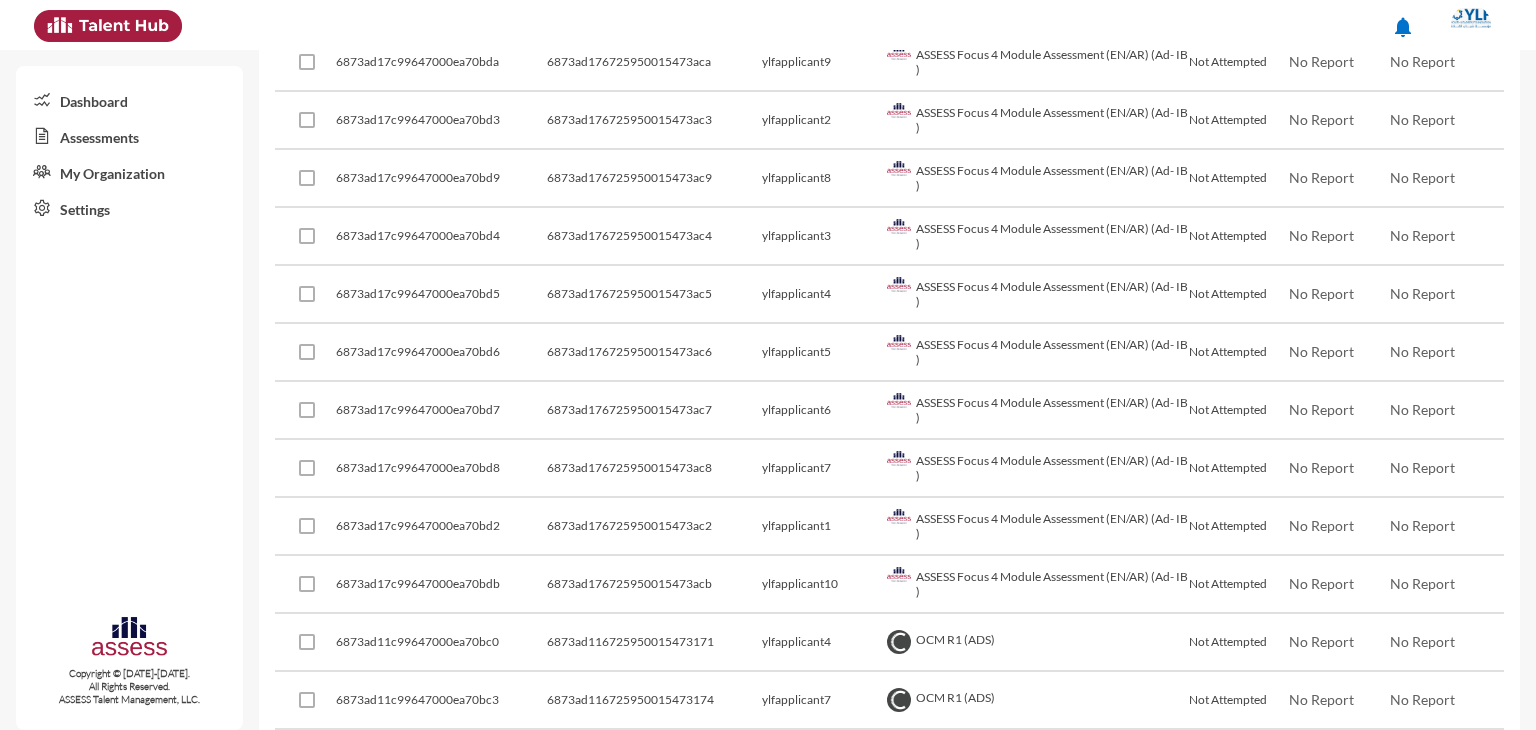 scroll, scrollTop: 0, scrollLeft: 0, axis: both 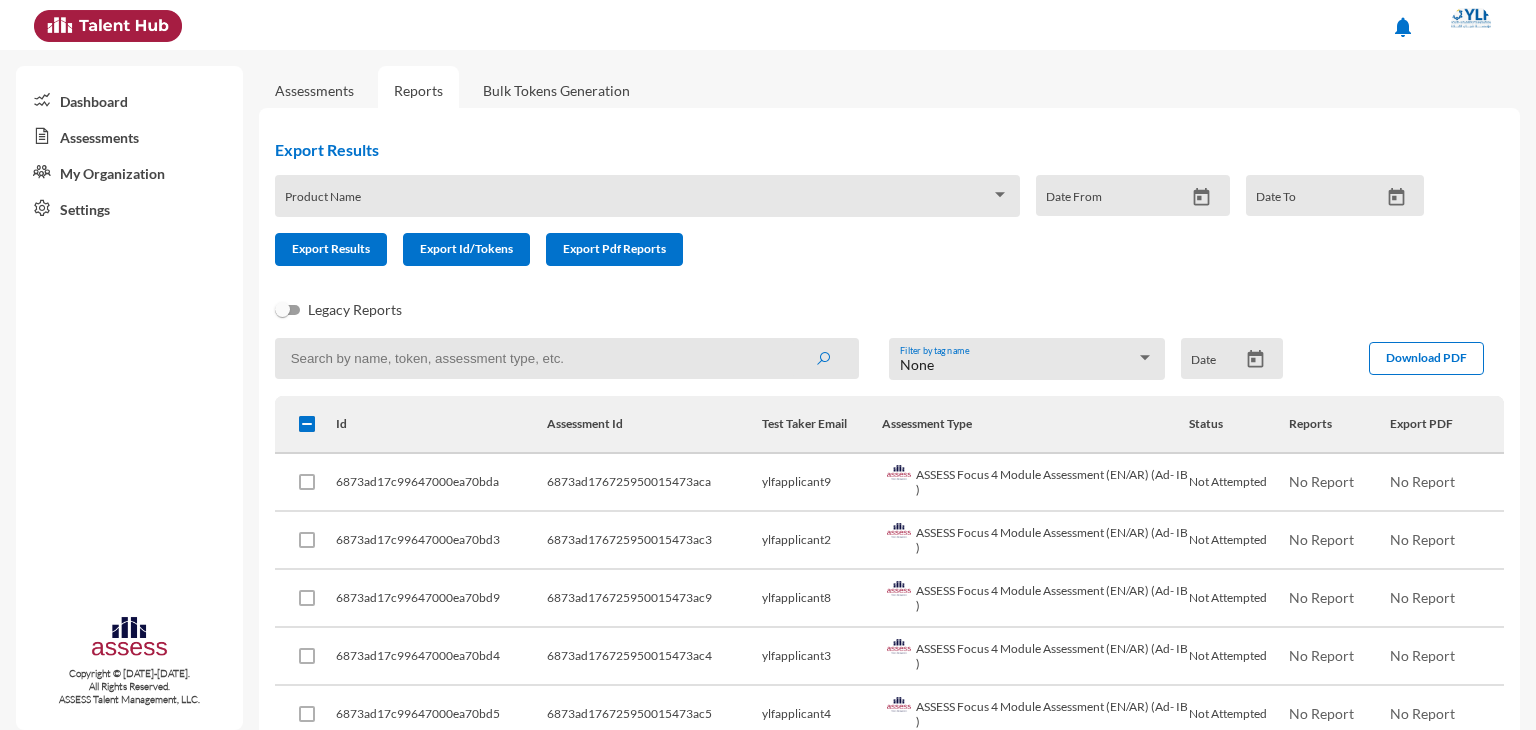 click on "My Organization" 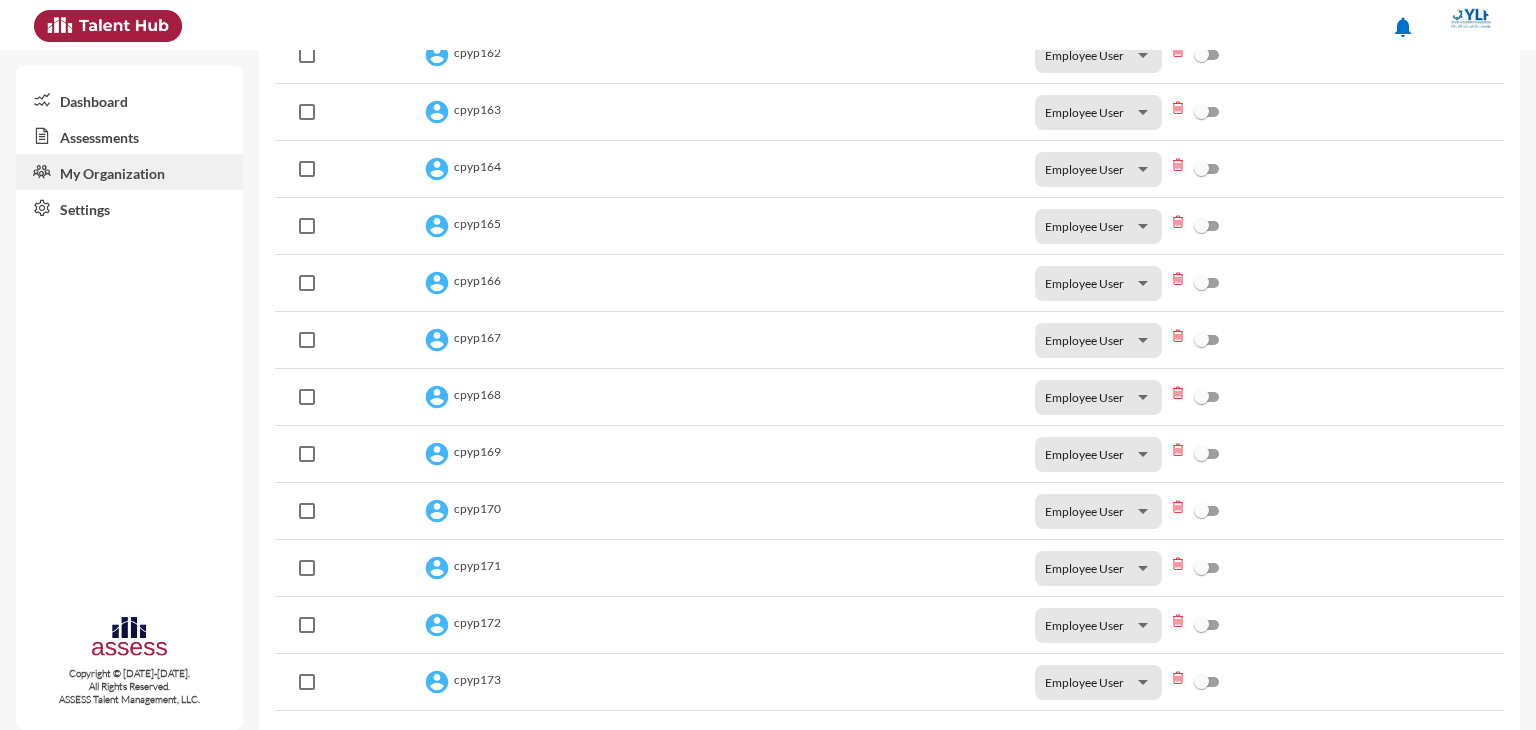scroll, scrollTop: 1073, scrollLeft: 0, axis: vertical 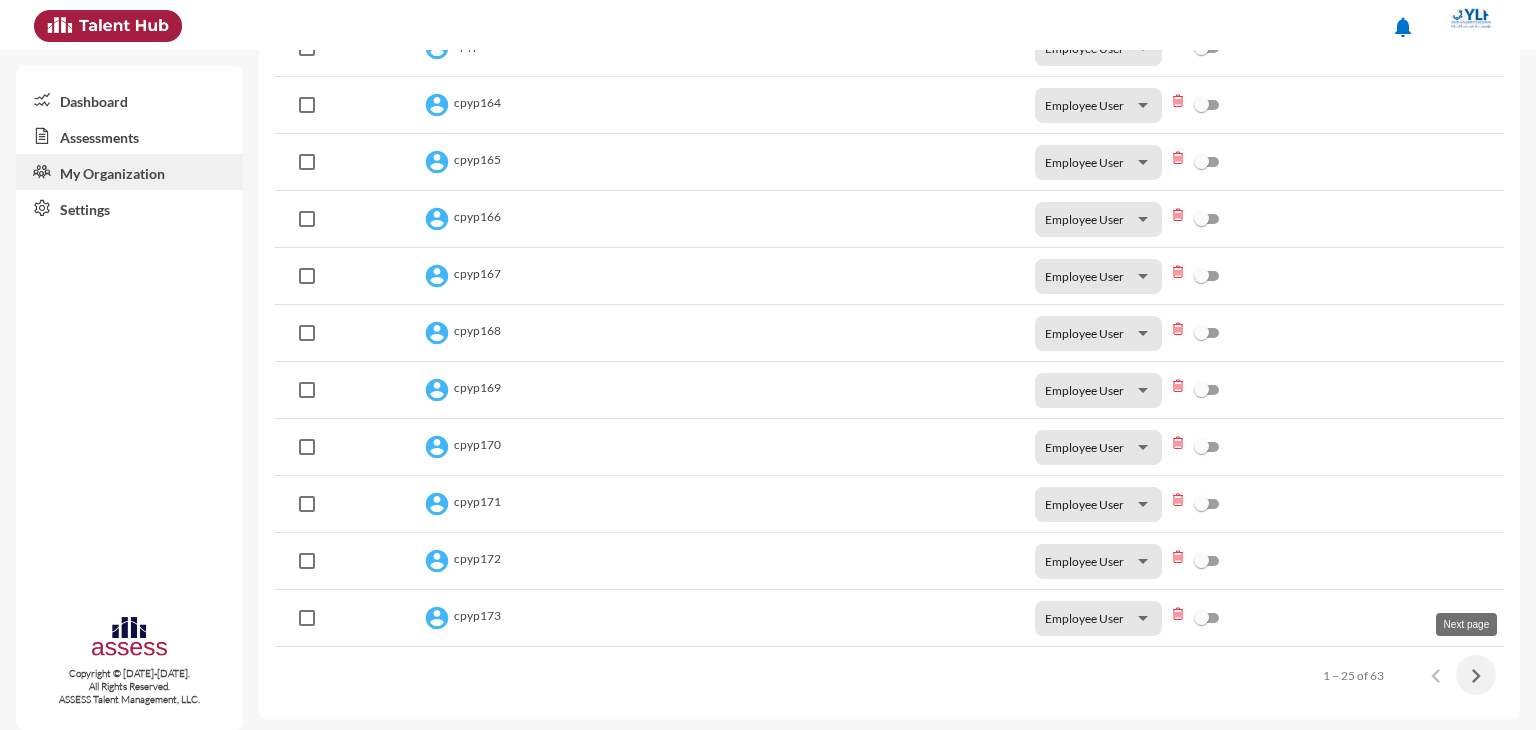 click 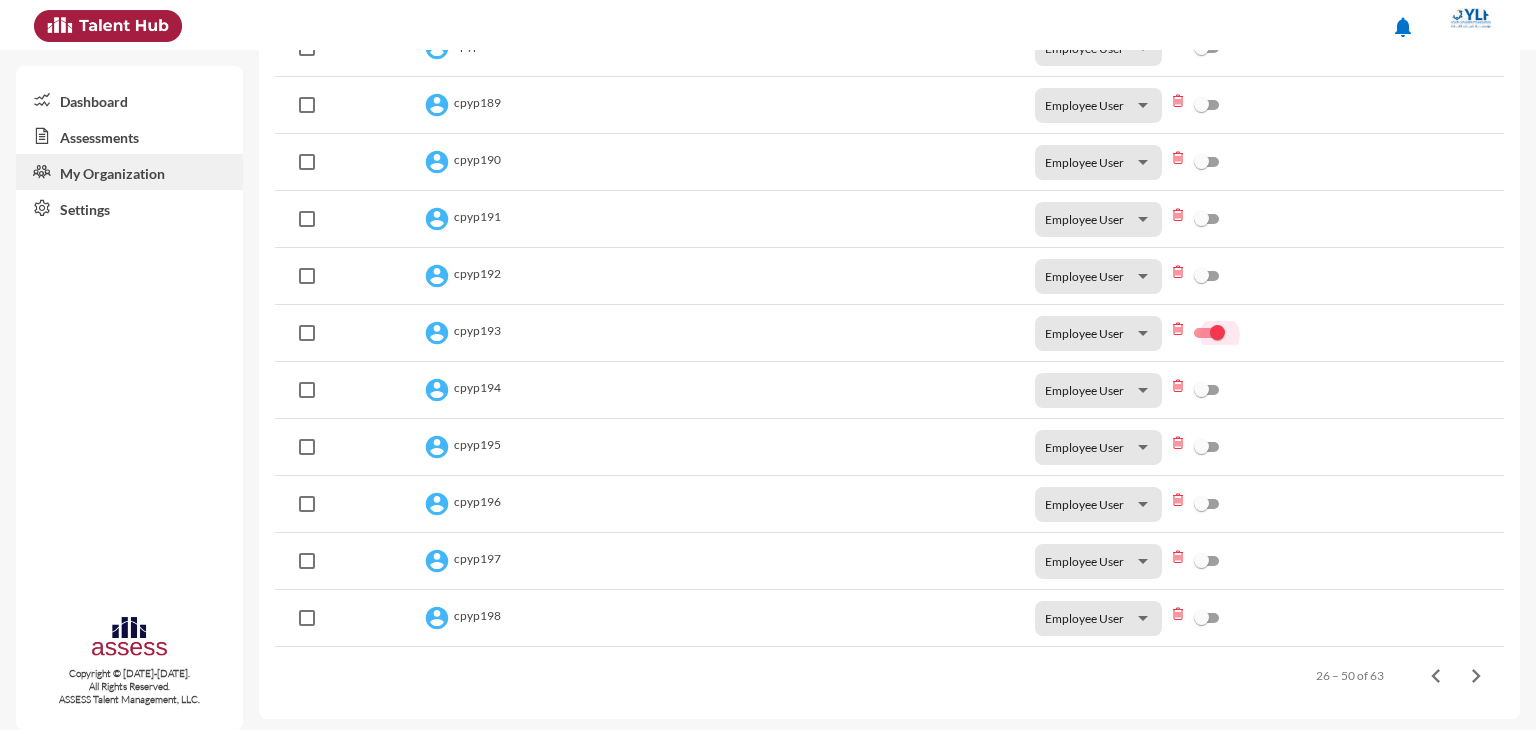 click at bounding box center (1217, 332) 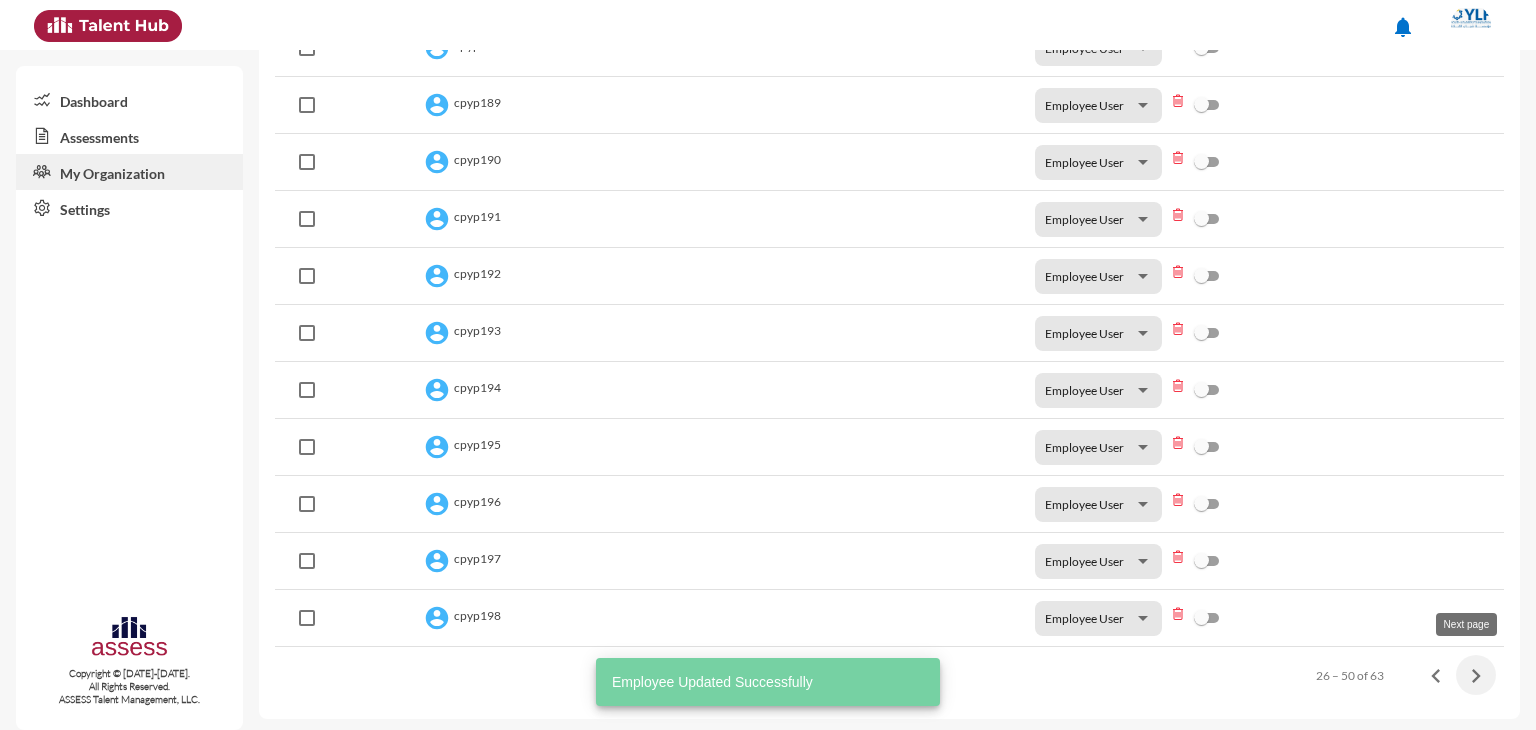 click 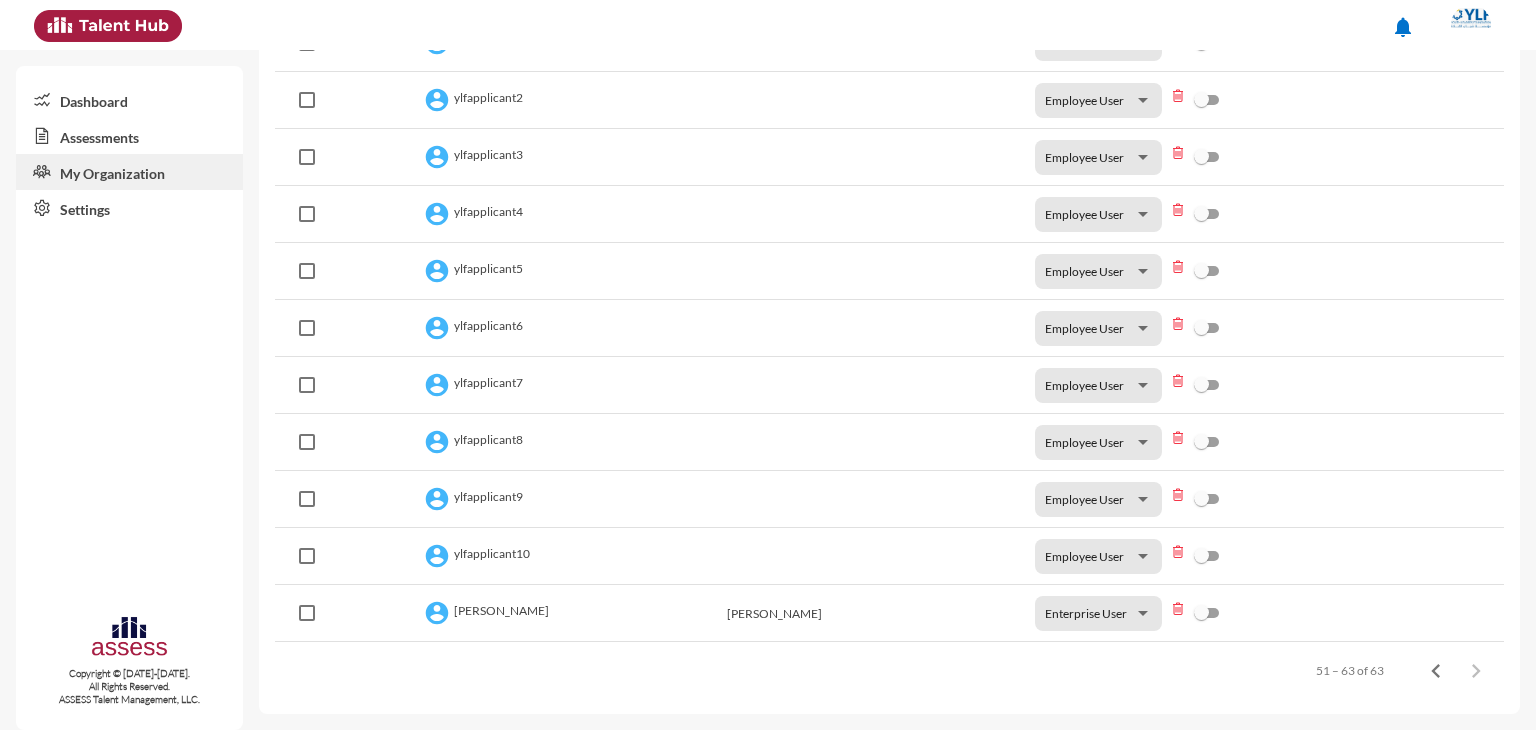 scroll, scrollTop: 392, scrollLeft: 0, axis: vertical 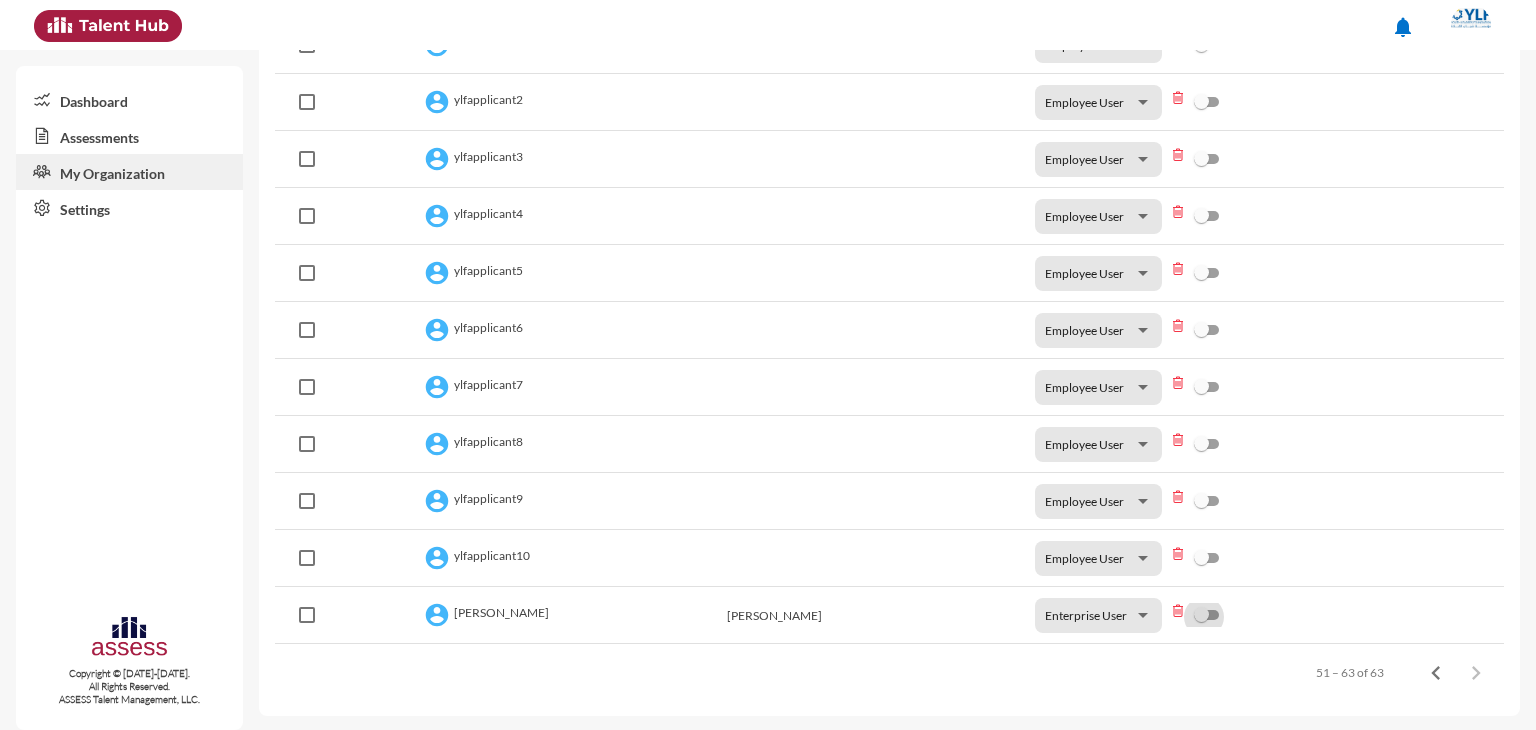 click at bounding box center [1201, 614] 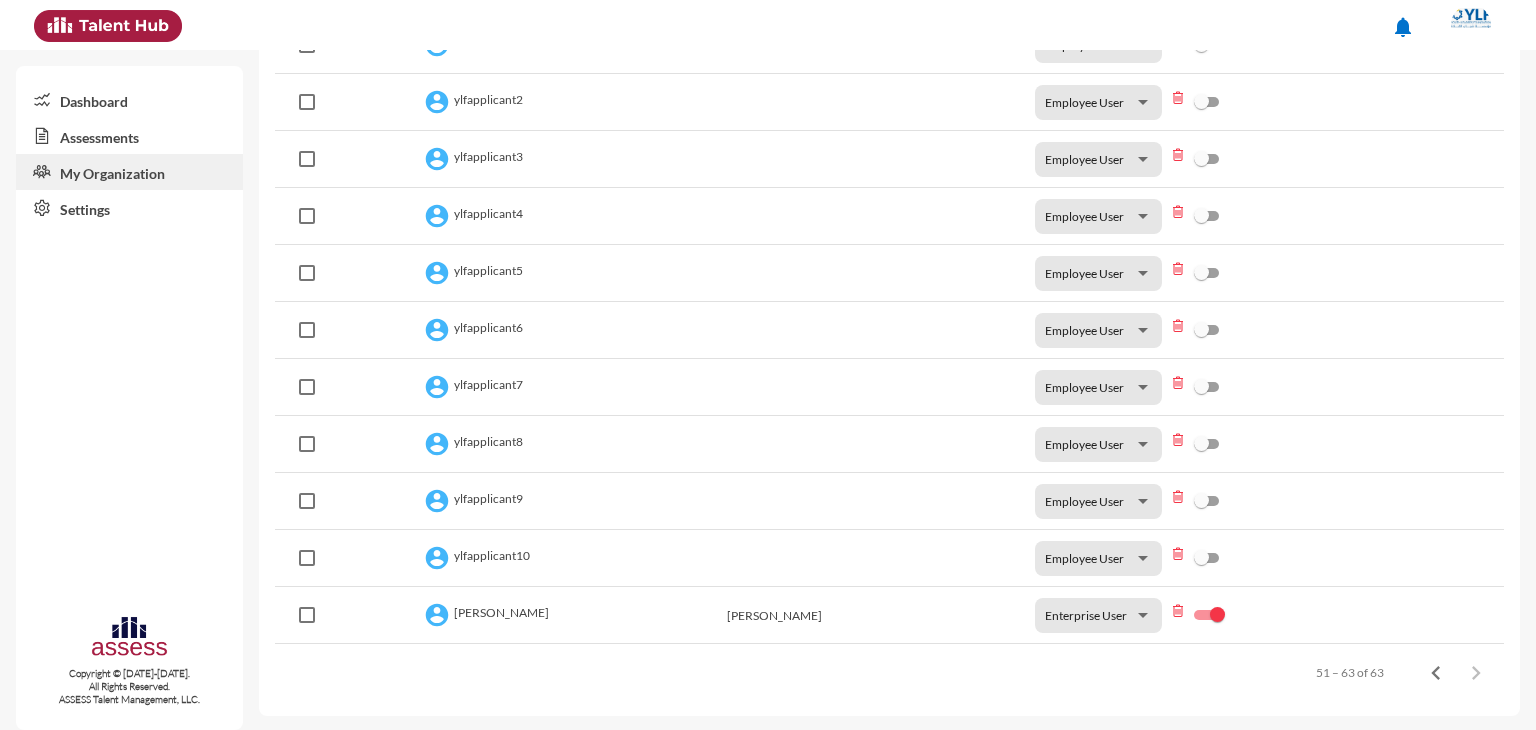 drag, startPoint x: 1518, startPoint y: 569, endPoint x: 1502, endPoint y: 373, distance: 196.65198 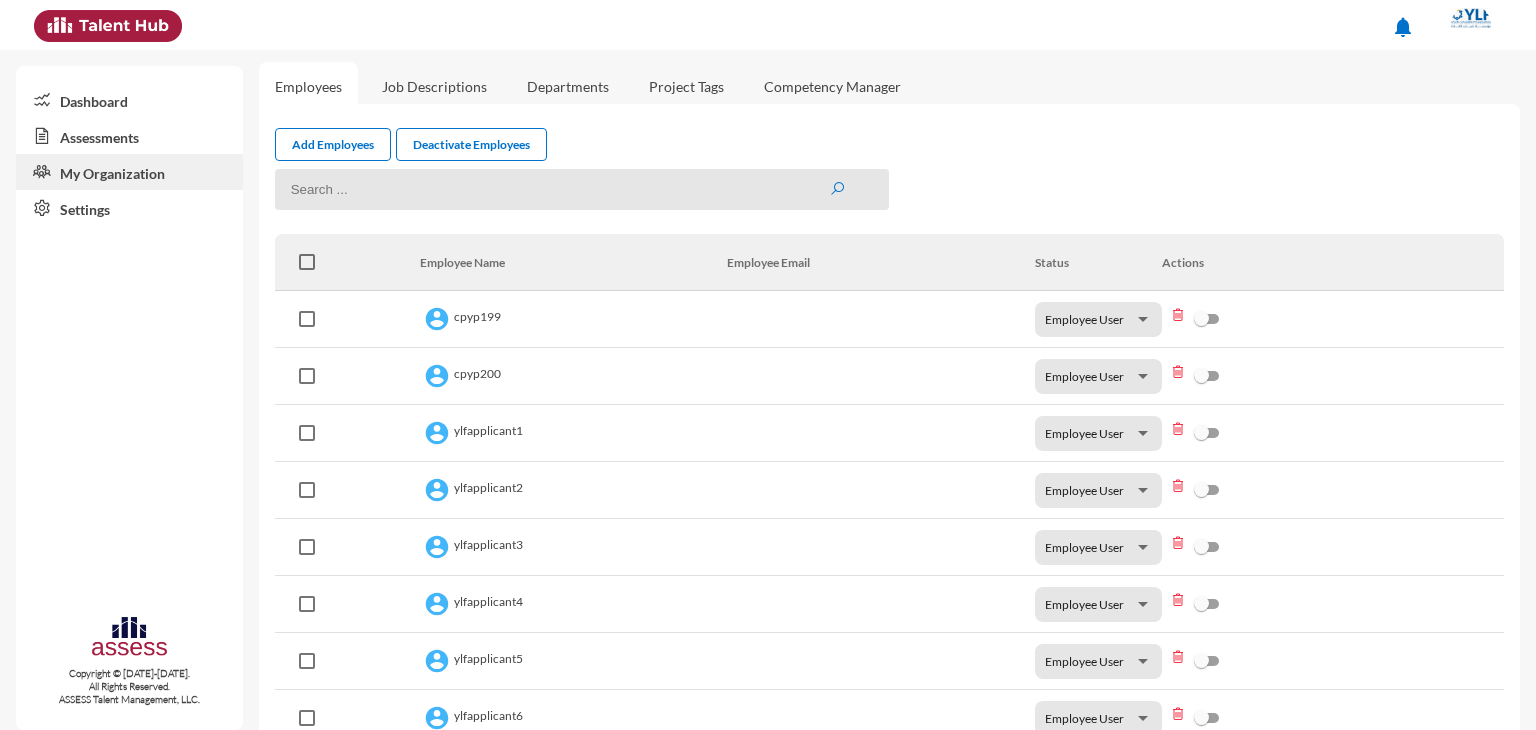 scroll, scrollTop: 0, scrollLeft: 0, axis: both 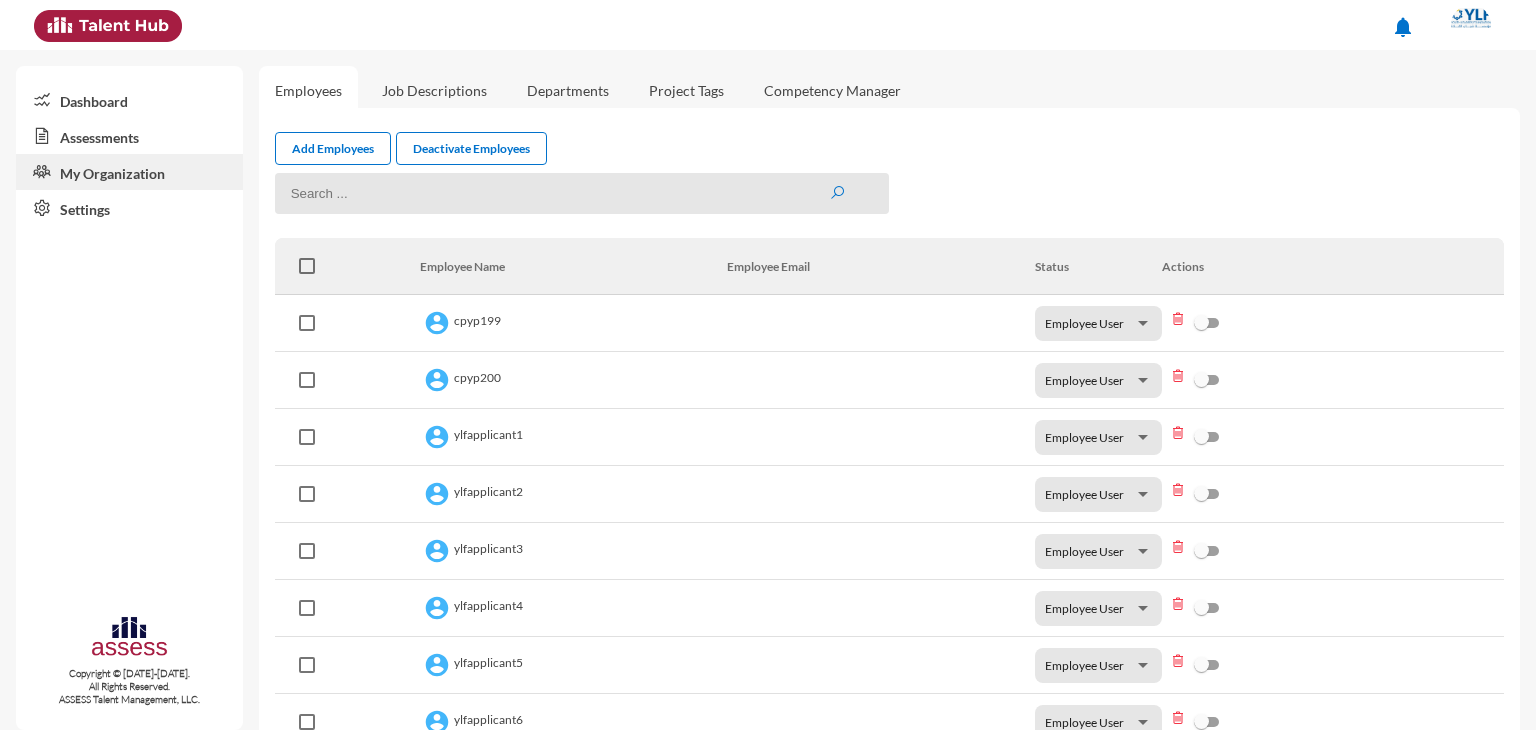 click on "Dashboard" 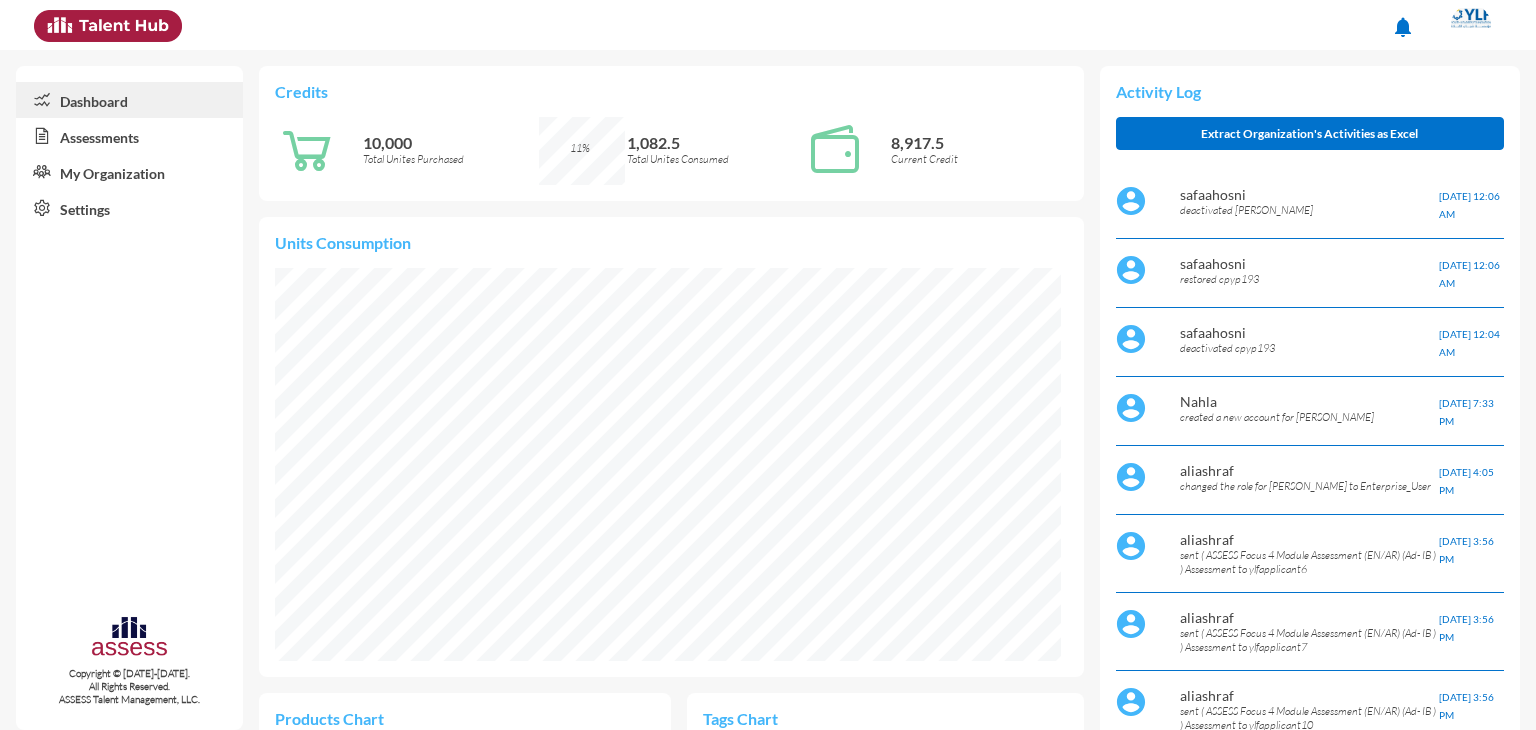 scroll, scrollTop: 999820, scrollLeft: 999638, axis: both 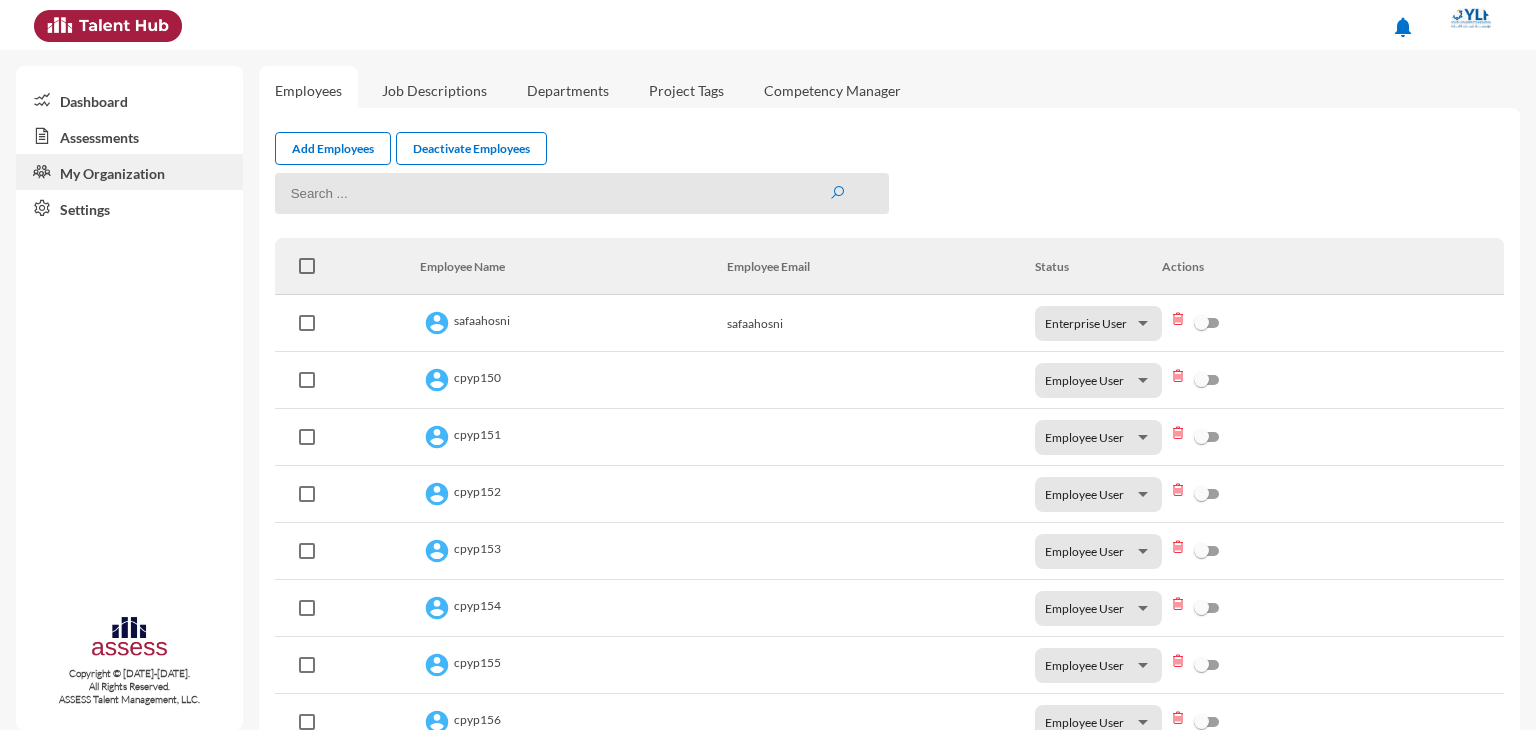 click on "Job Descriptions" 